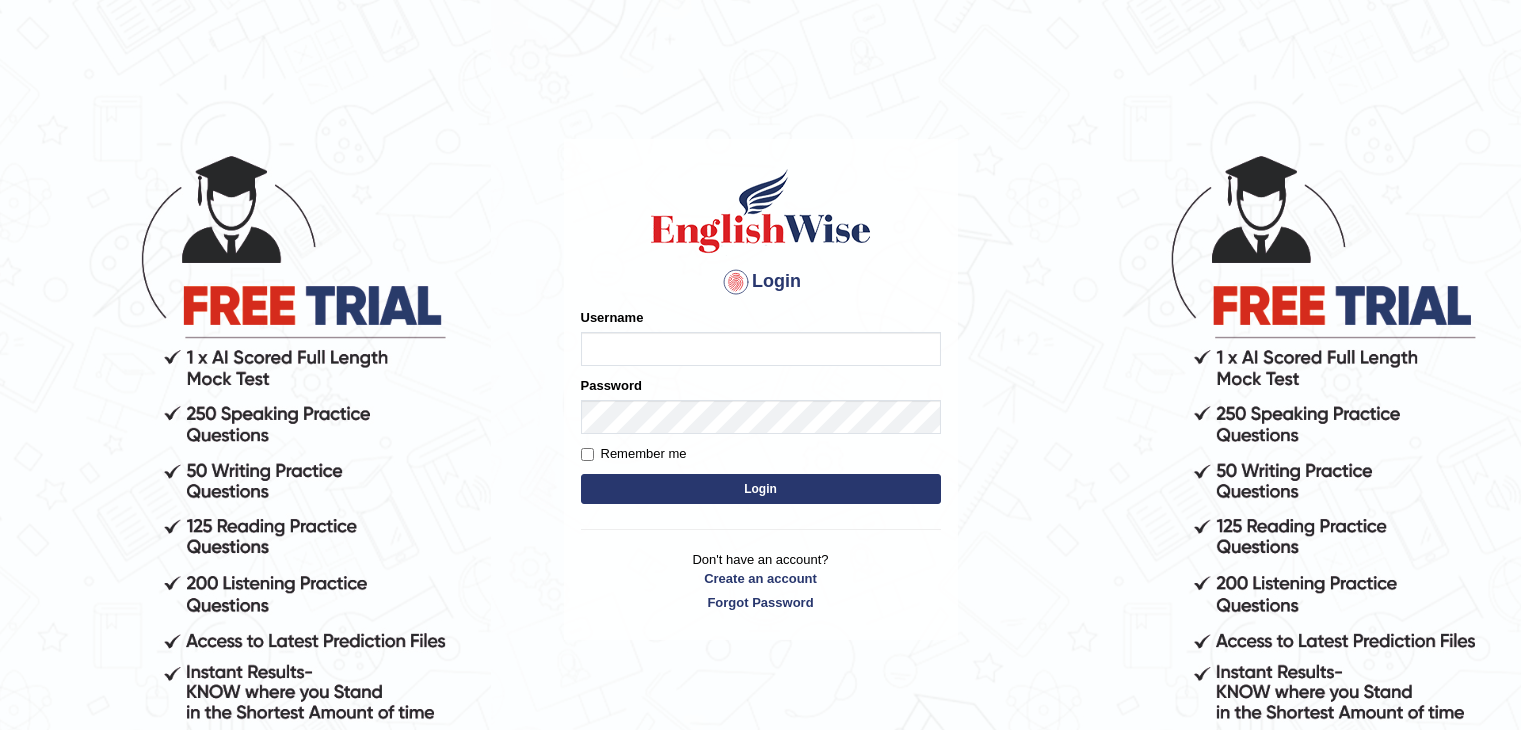 scroll, scrollTop: 0, scrollLeft: 0, axis: both 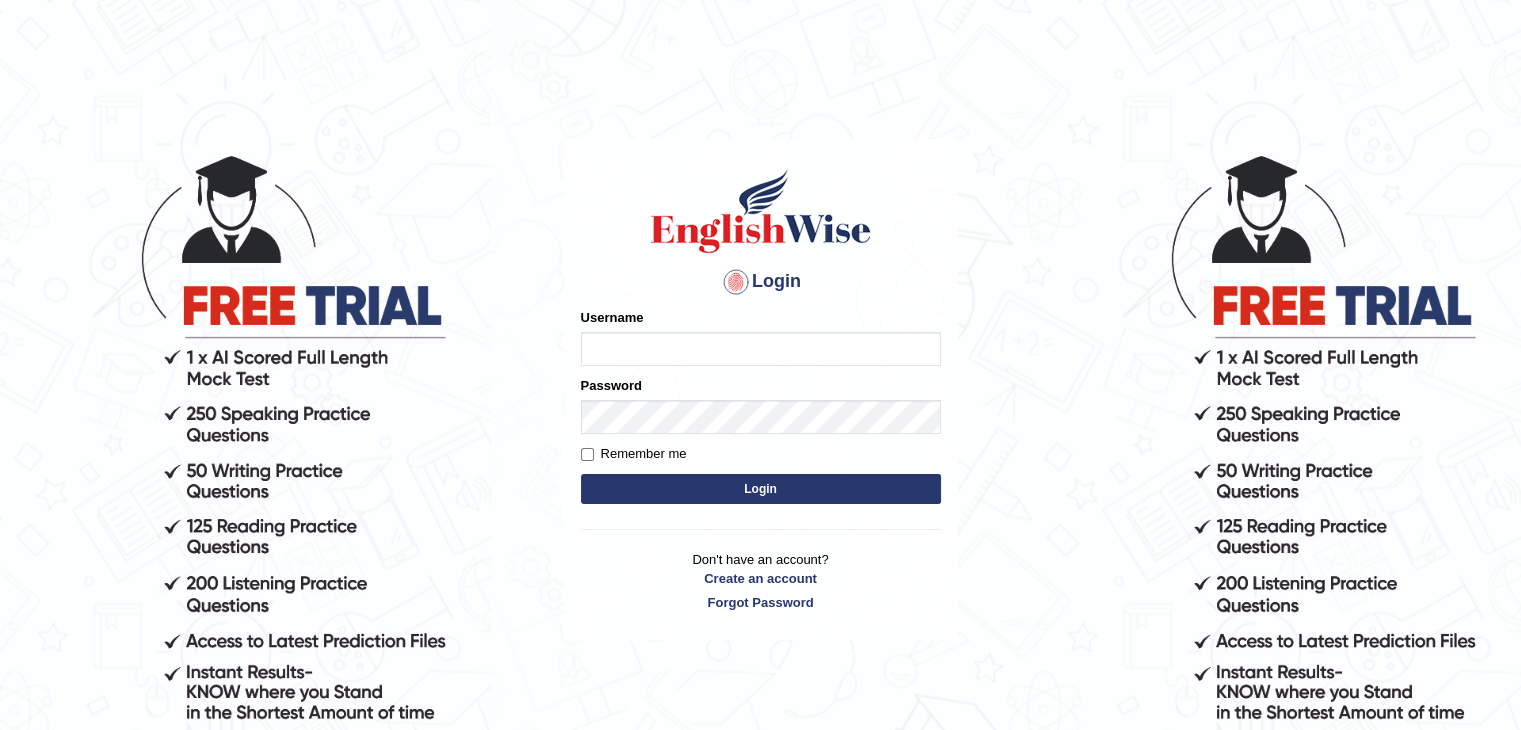 type on "JAGDISHKUMAR" 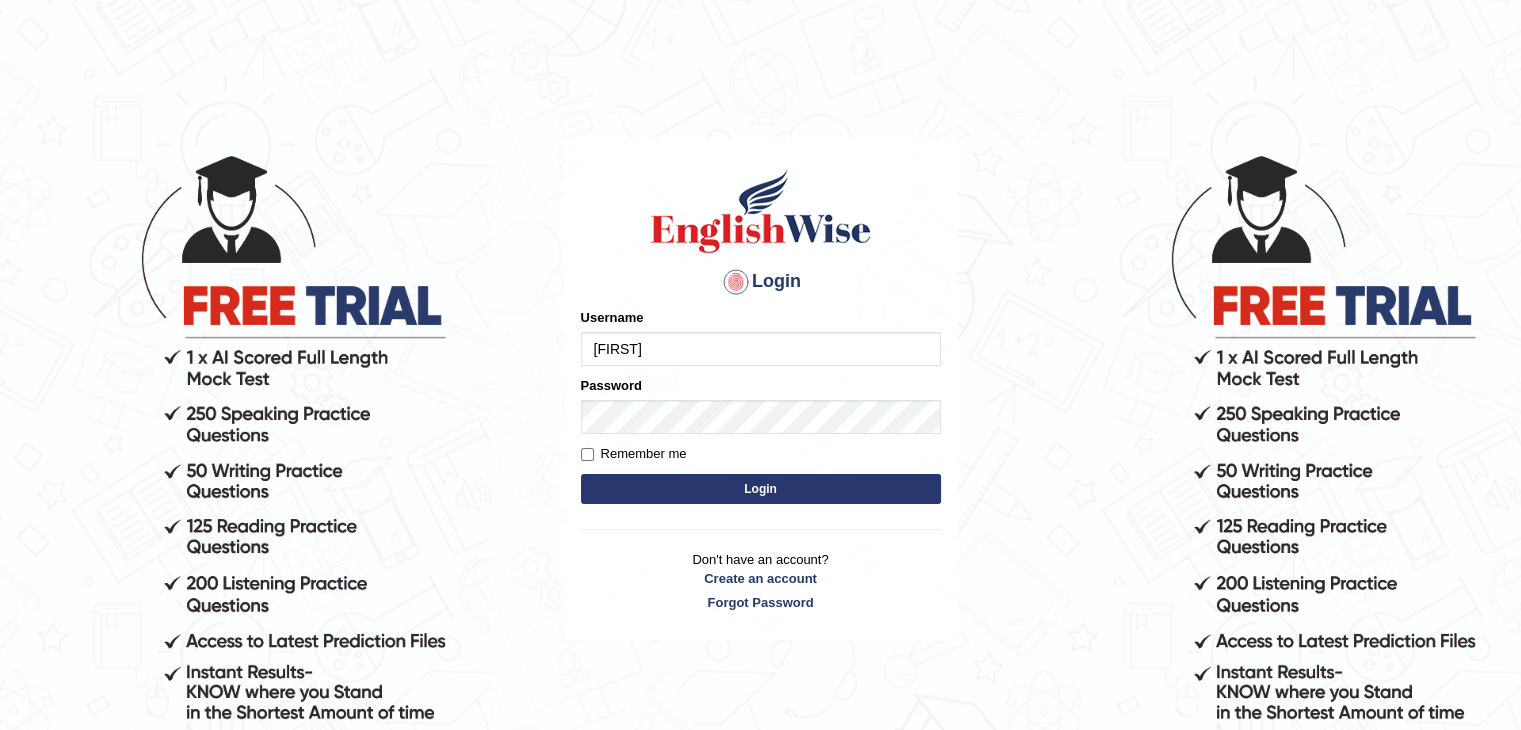 click on "Login" at bounding box center [761, 489] 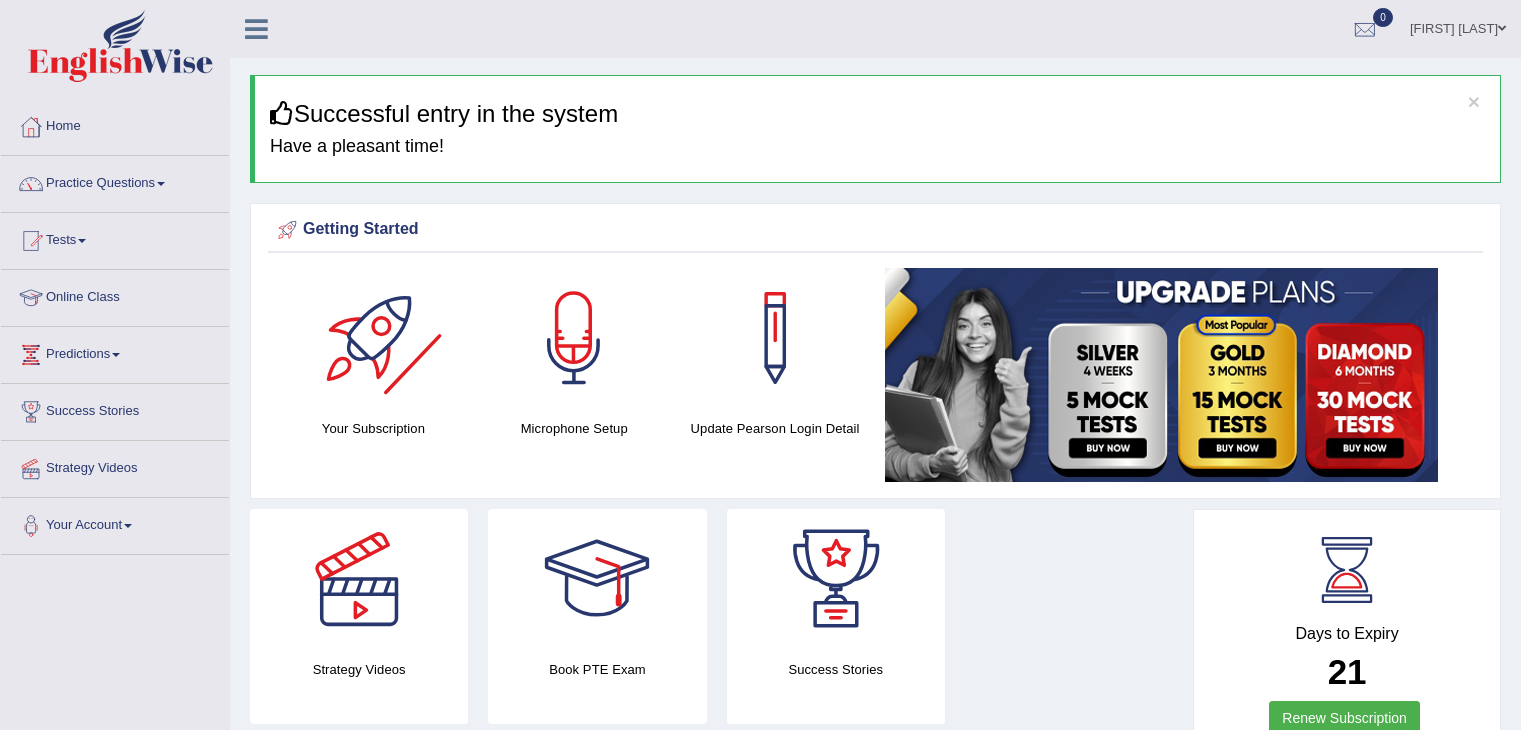 scroll, scrollTop: 0, scrollLeft: 0, axis: both 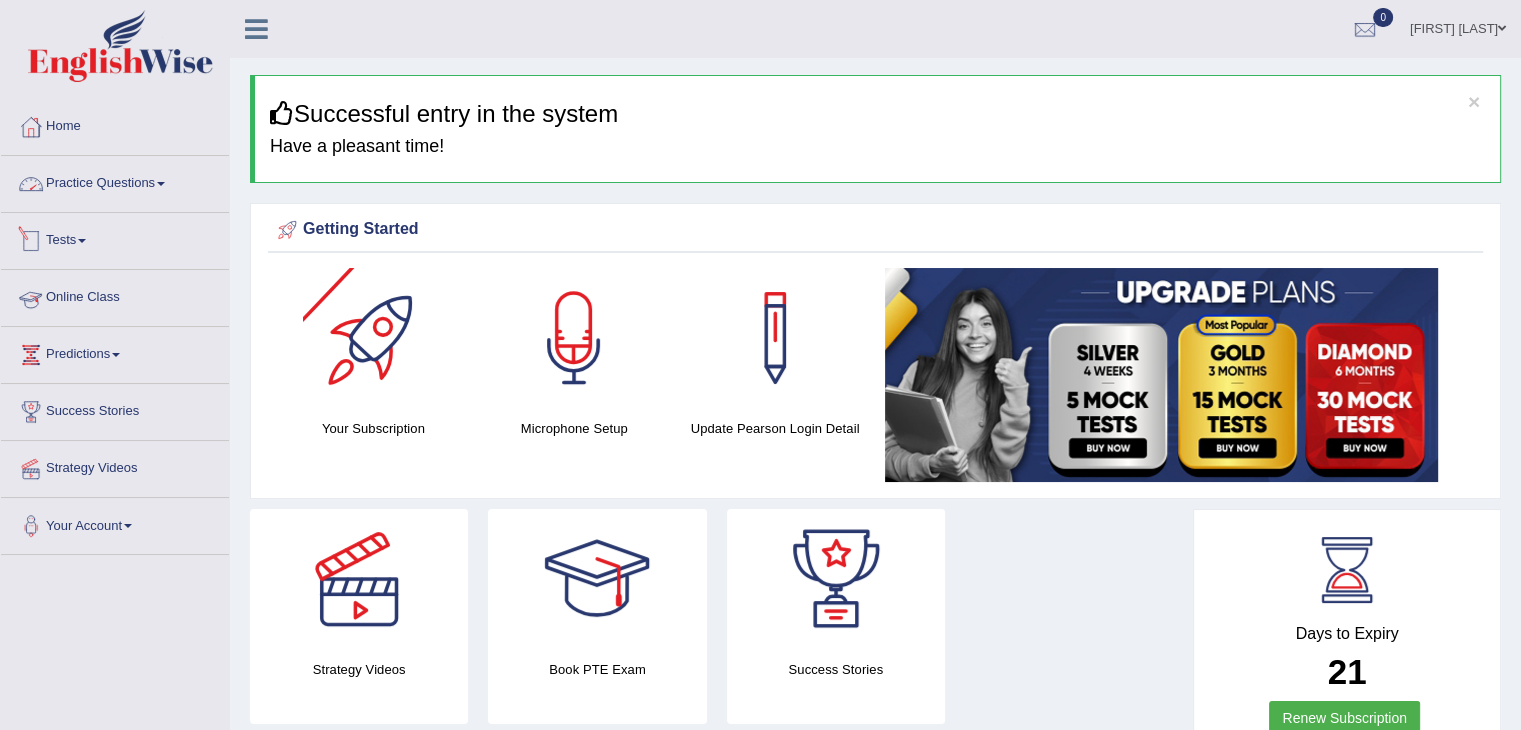 click on "Practice Questions" at bounding box center [115, 181] 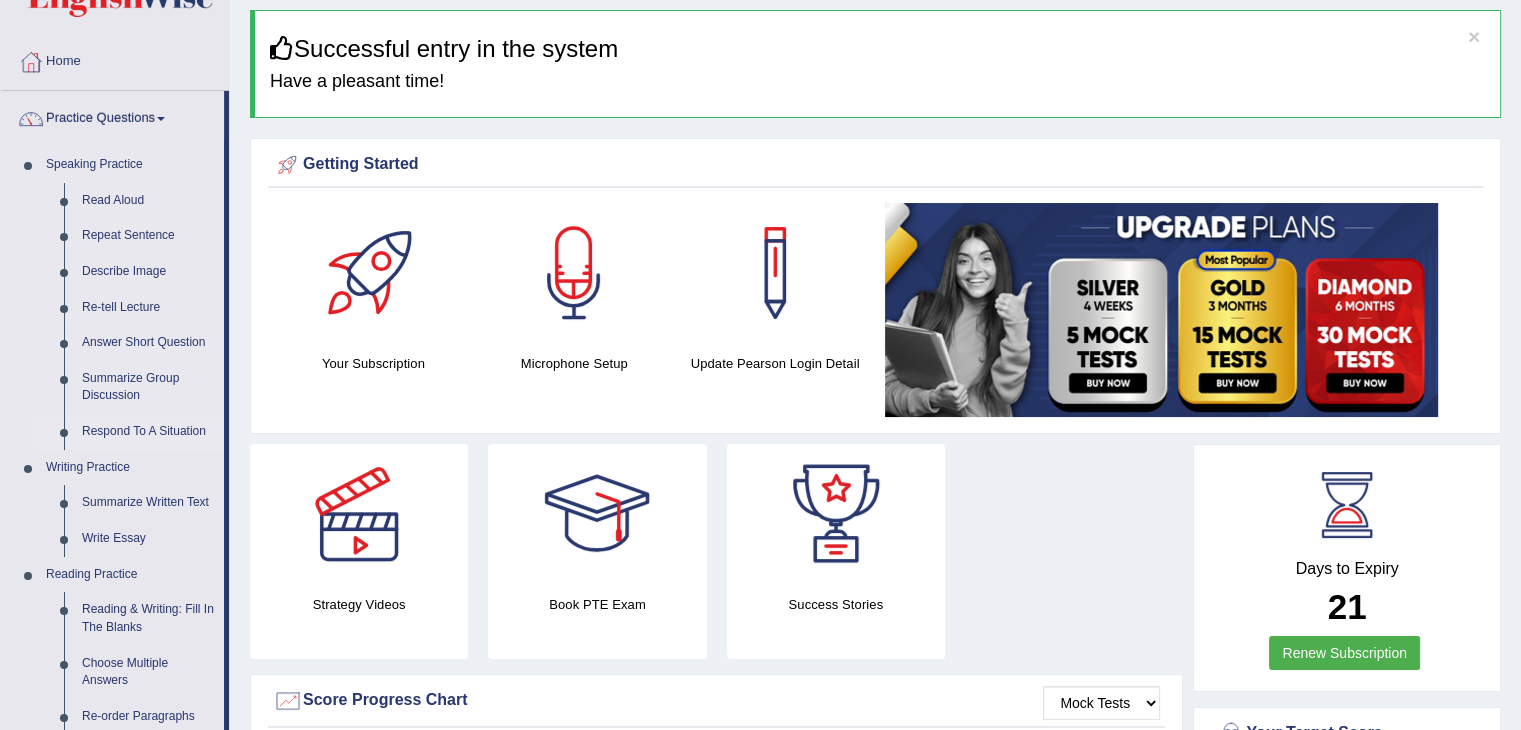 scroll, scrollTop: 100, scrollLeft: 0, axis: vertical 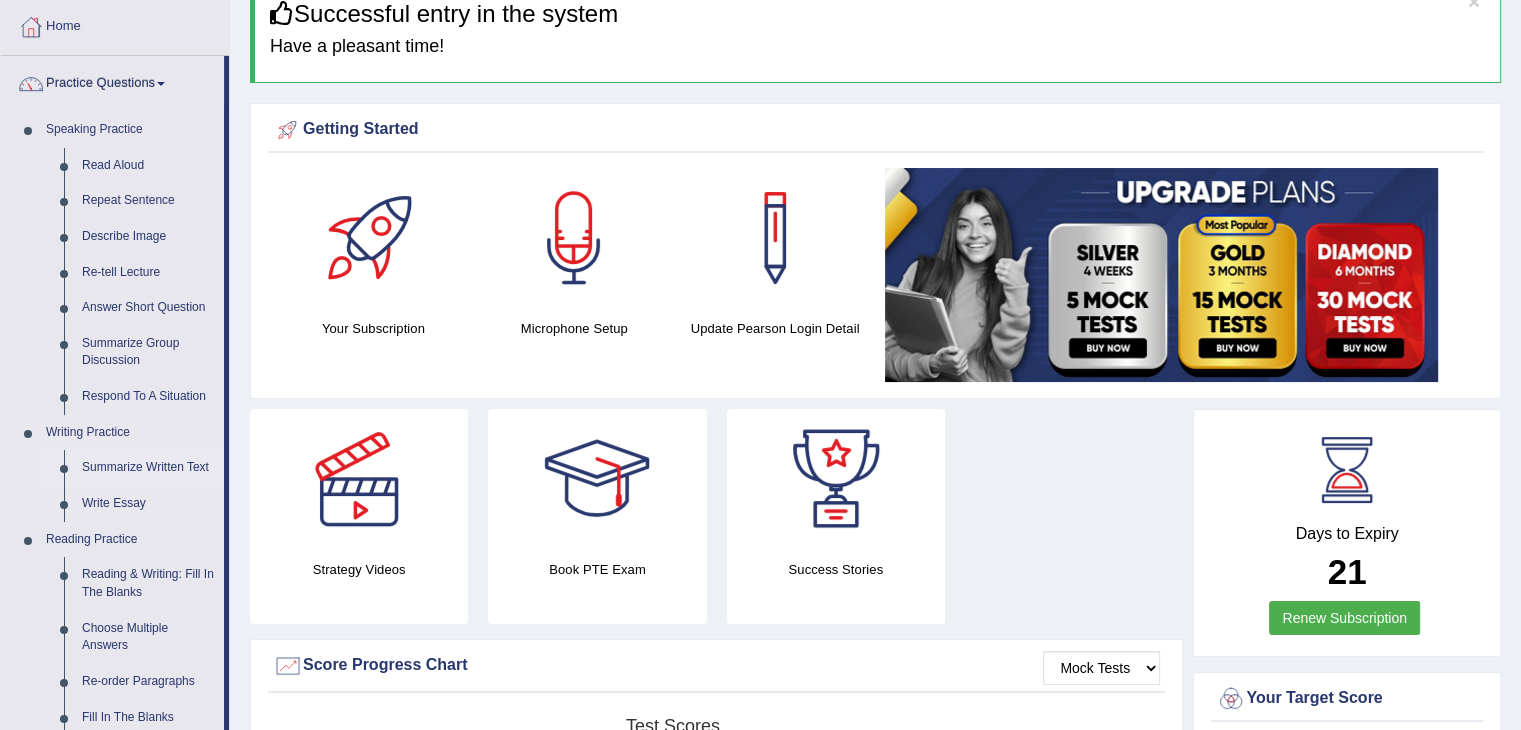 click on "Summarize Written Text" at bounding box center (148, 468) 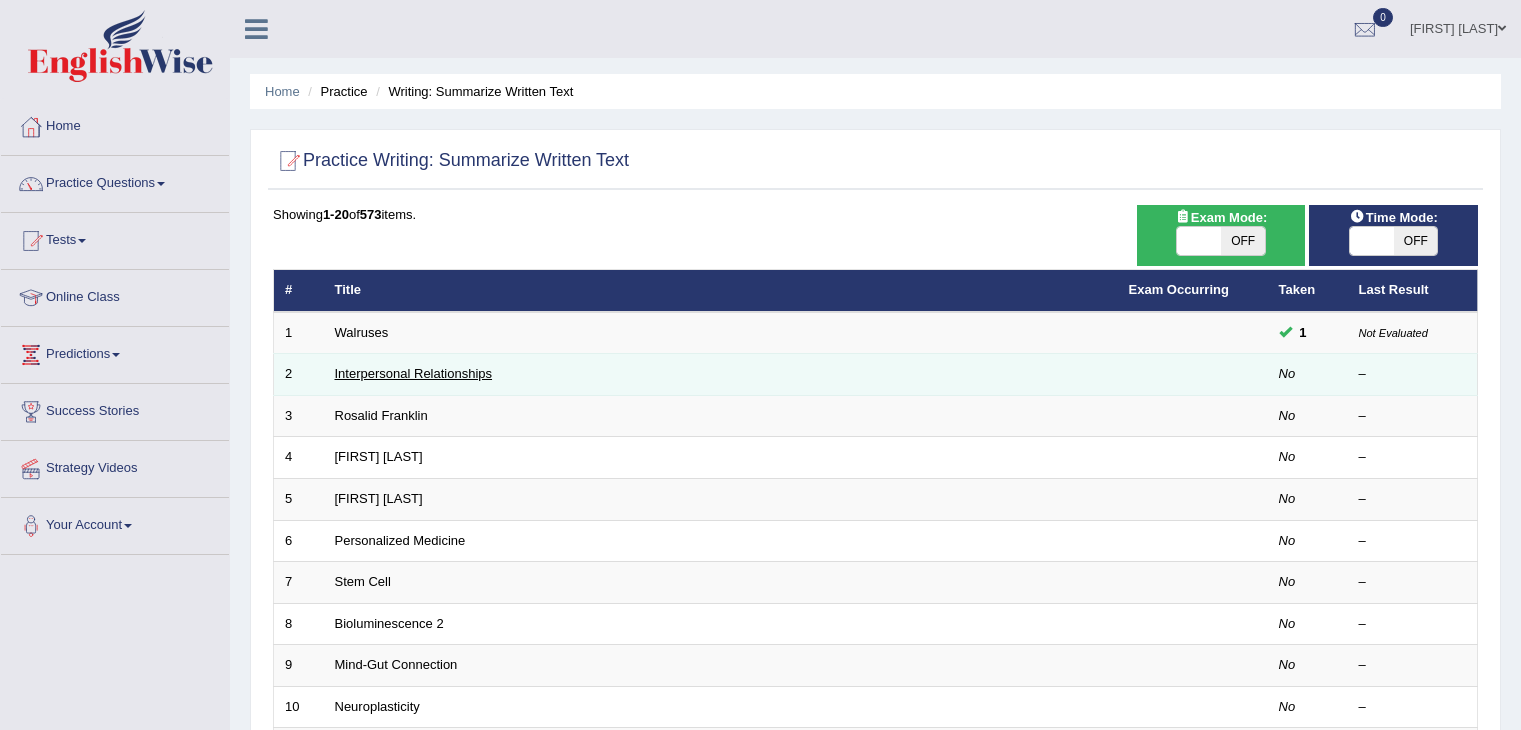 scroll, scrollTop: 0, scrollLeft: 0, axis: both 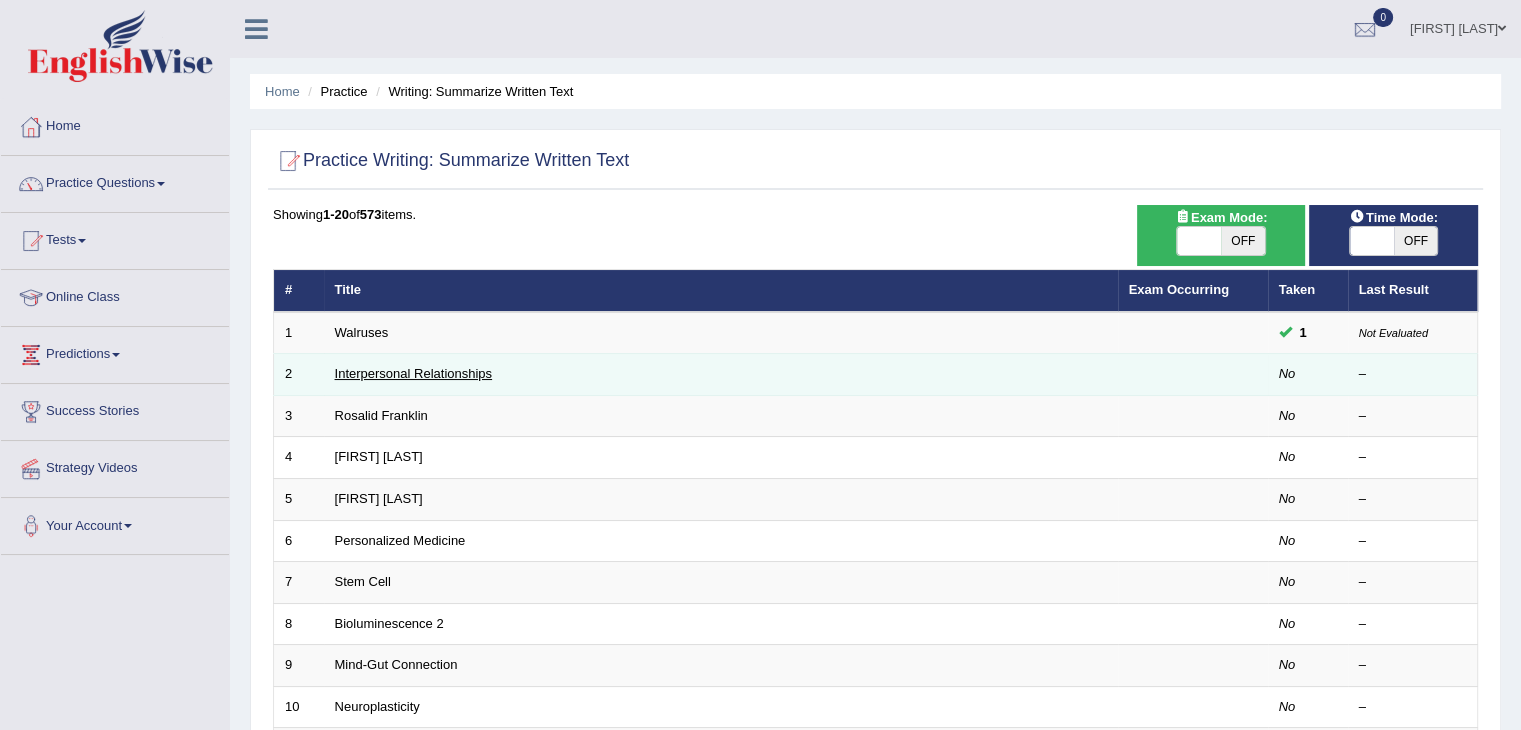 click on "Interpersonal Relationships" at bounding box center (414, 373) 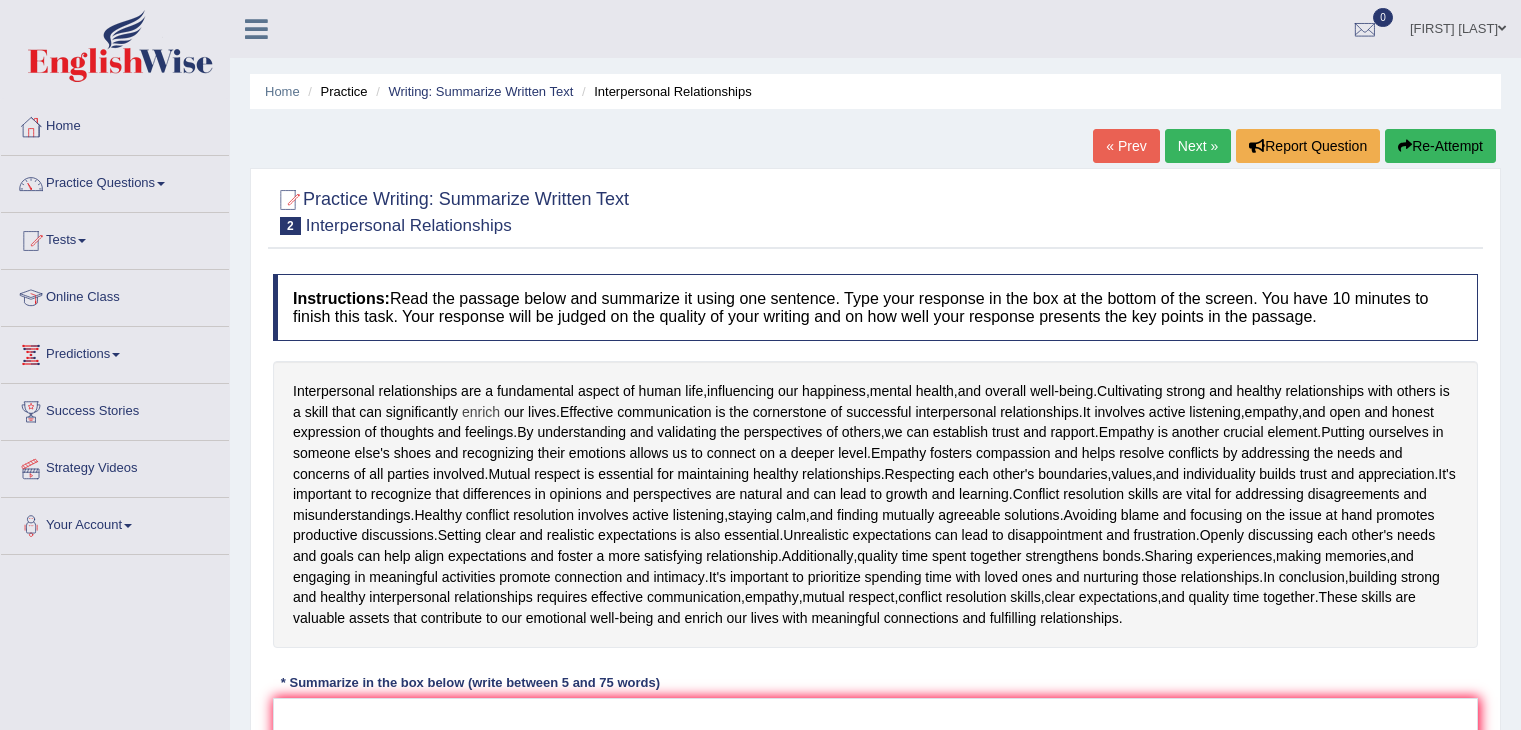 scroll, scrollTop: 0, scrollLeft: 0, axis: both 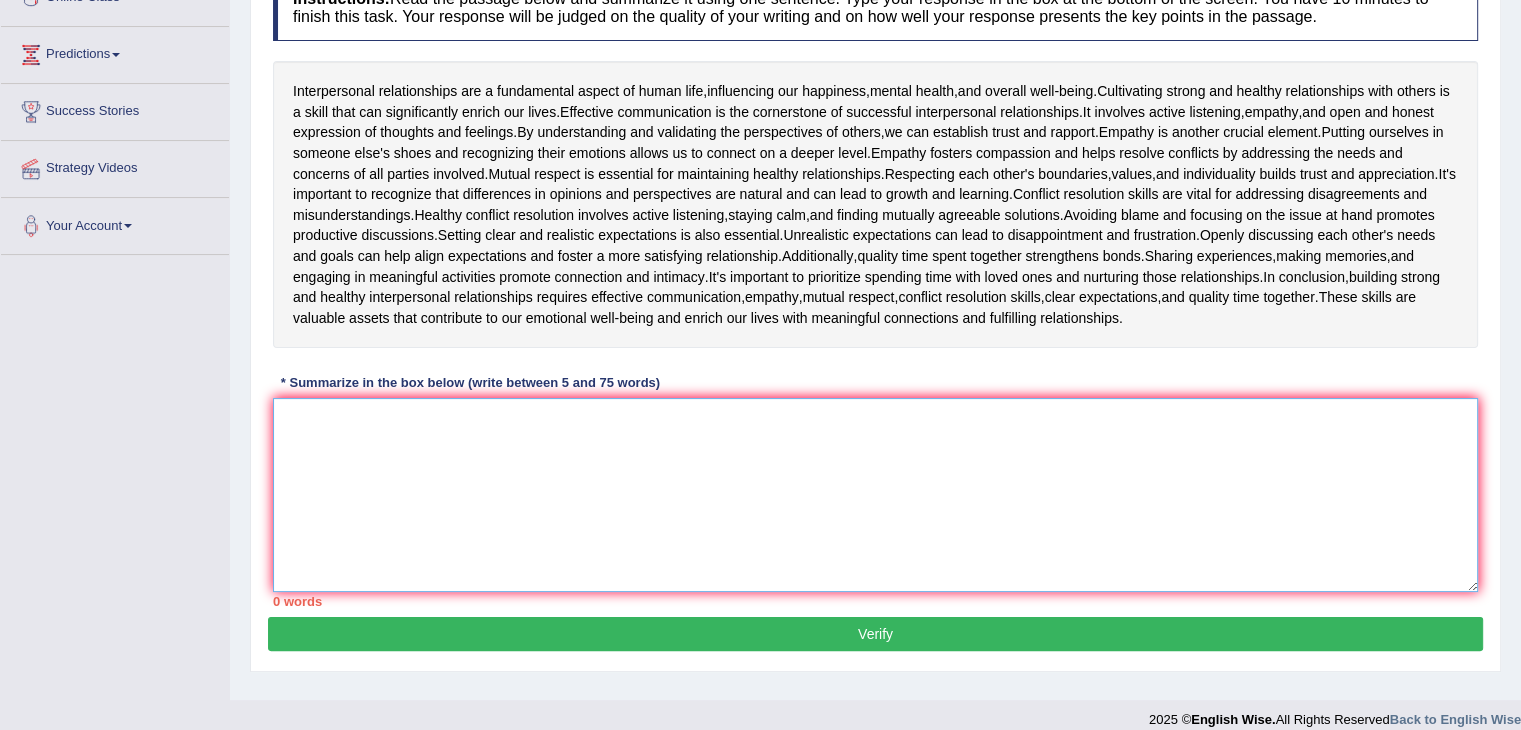 click at bounding box center [875, 495] 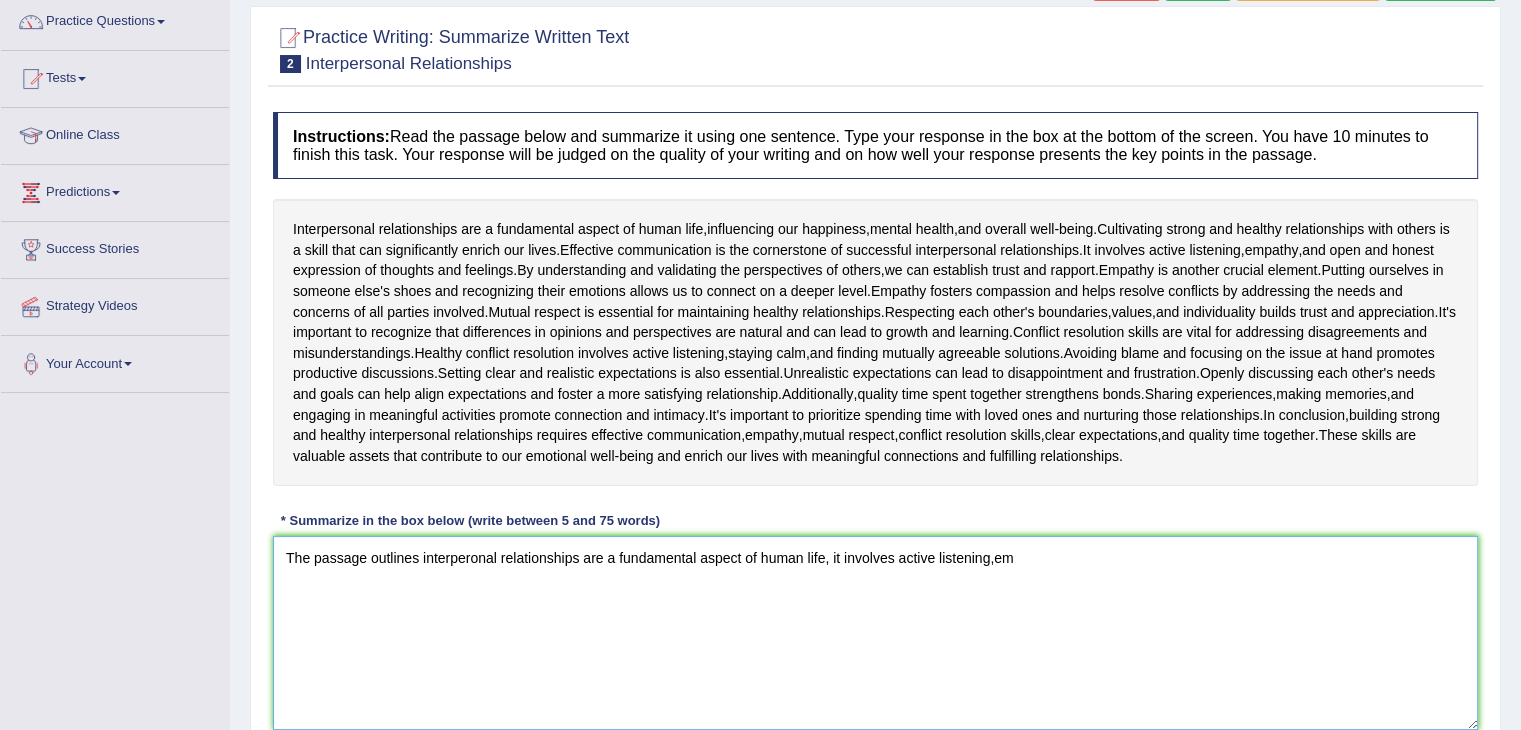 scroll, scrollTop: 220, scrollLeft: 0, axis: vertical 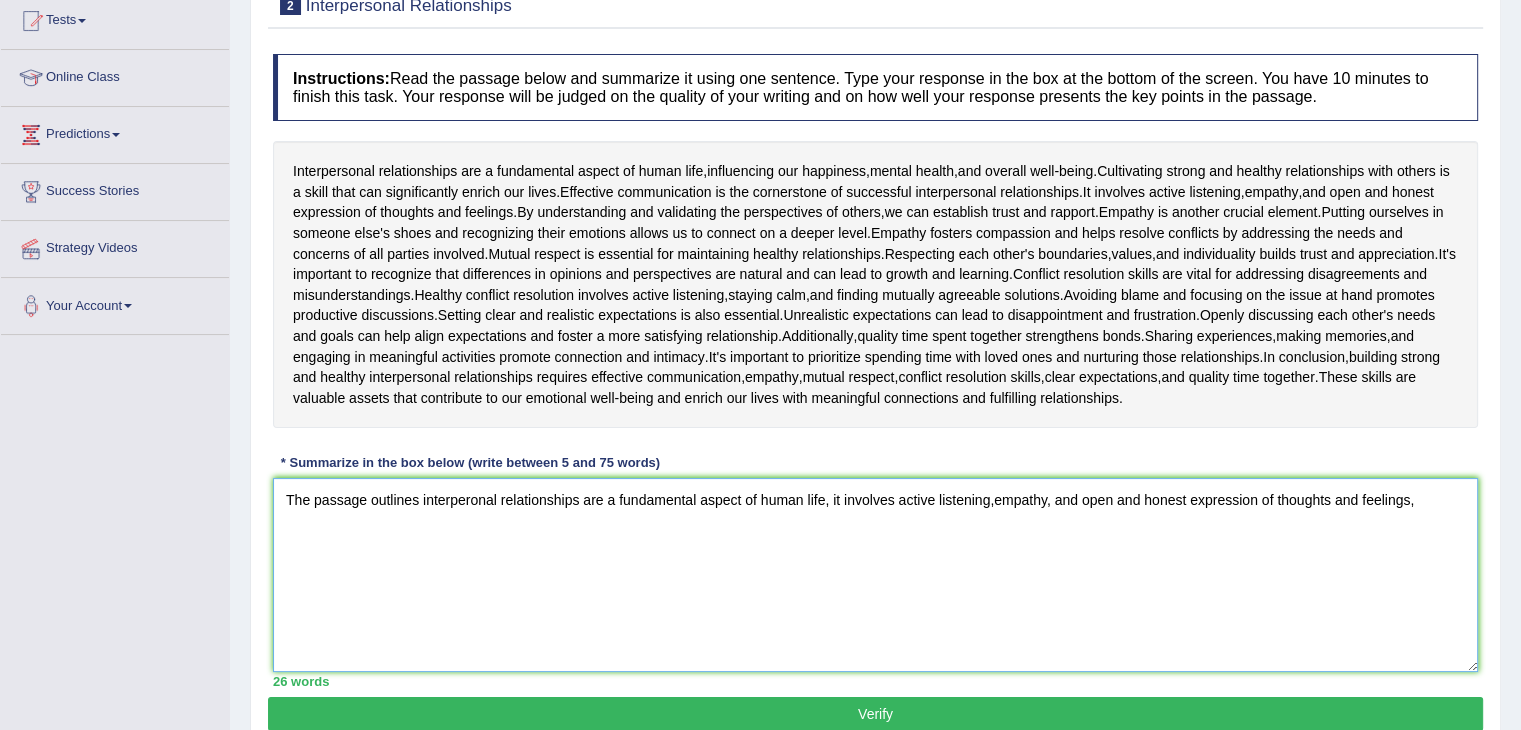 click on "The passage outlines interperonal relationships are a fundamental aspect of human life, it involves active listening,empathy, and open and honest expression of thoughts and feelings," at bounding box center (875, 575) 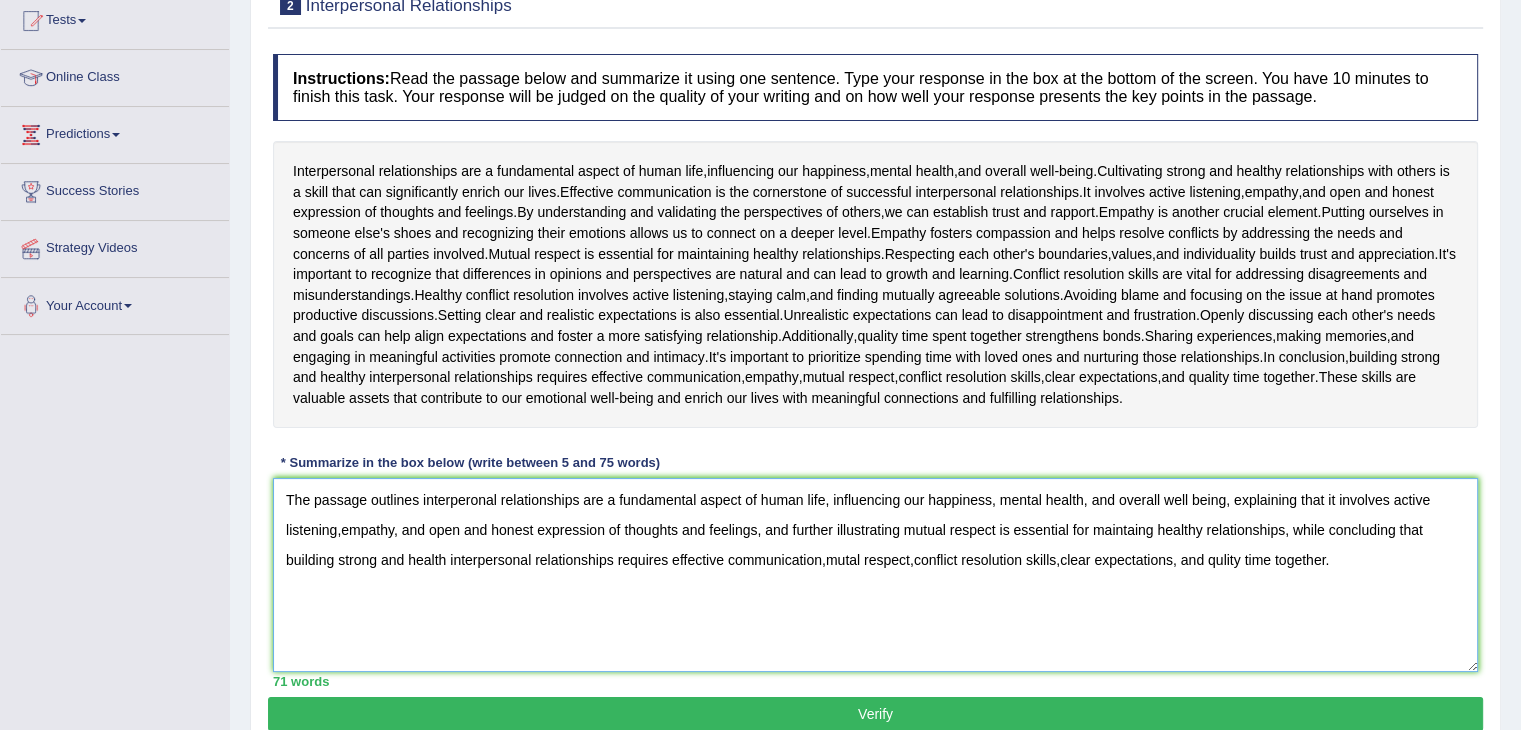type on "The passage outlines interperonal relationships are a fundamental aspect of human life, influencing our happiness, mental health, and overall well being, explaining that it involves active listening,empathy, and open and honest expression of thoughts and feelings, and further illustrating mutual respect is essential for maintaing healthy relationships, while concluding that building strong and health interpersonal relationships requires effective communication,mutal respect,conflict resolution skills,clear expectations, and qulity time together." 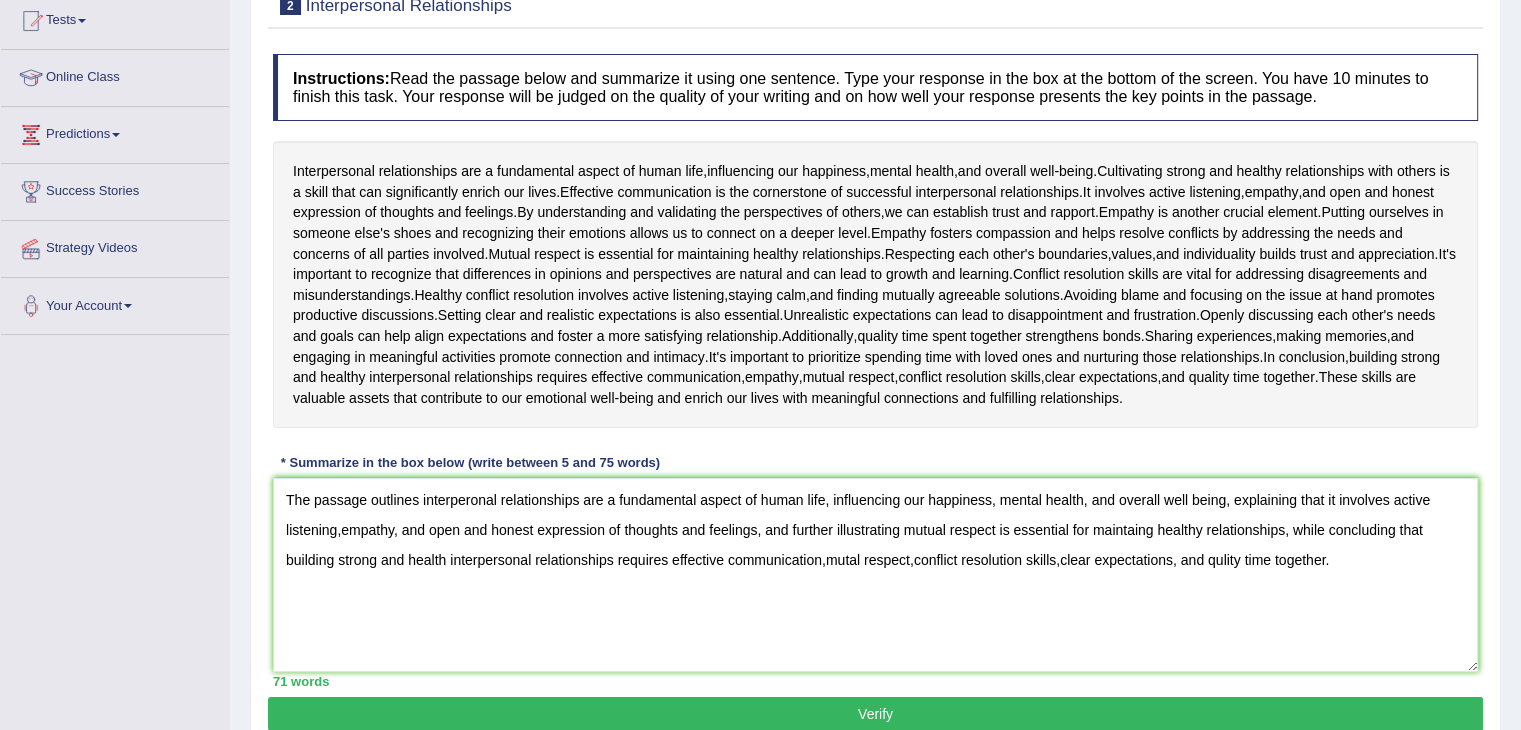 click on "Verify" at bounding box center [875, 714] 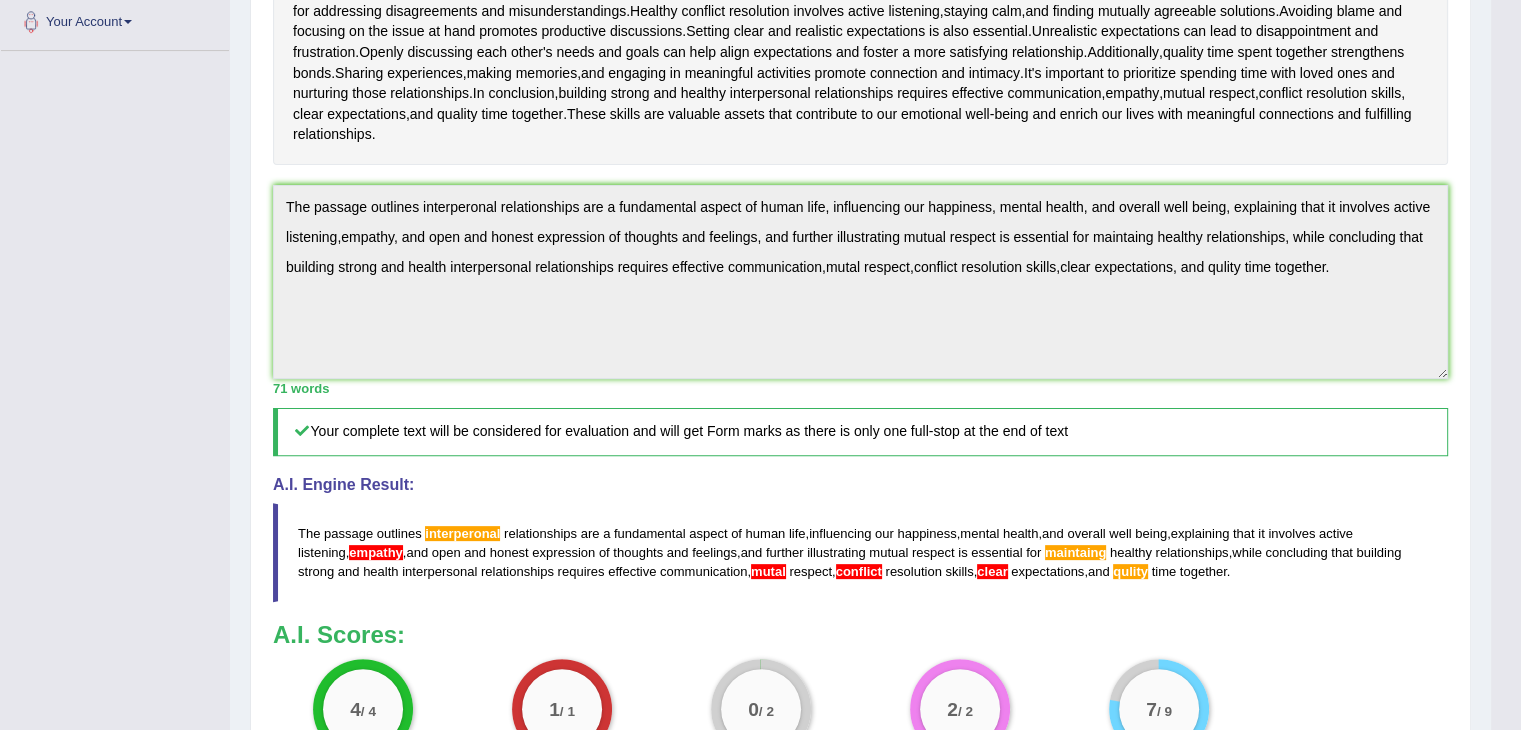 scroll, scrollTop: 502, scrollLeft: 0, axis: vertical 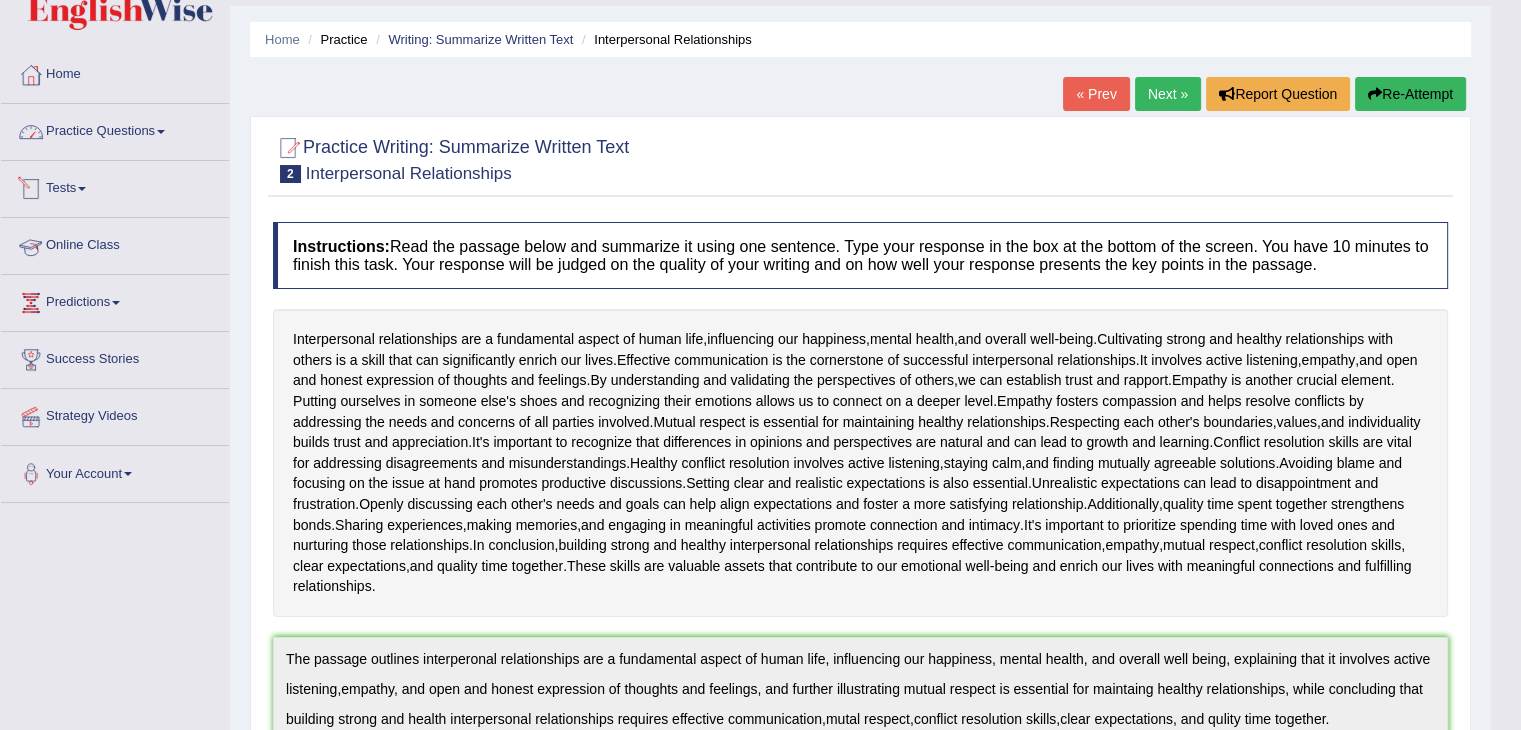 click on "Practice Questions" at bounding box center [115, 129] 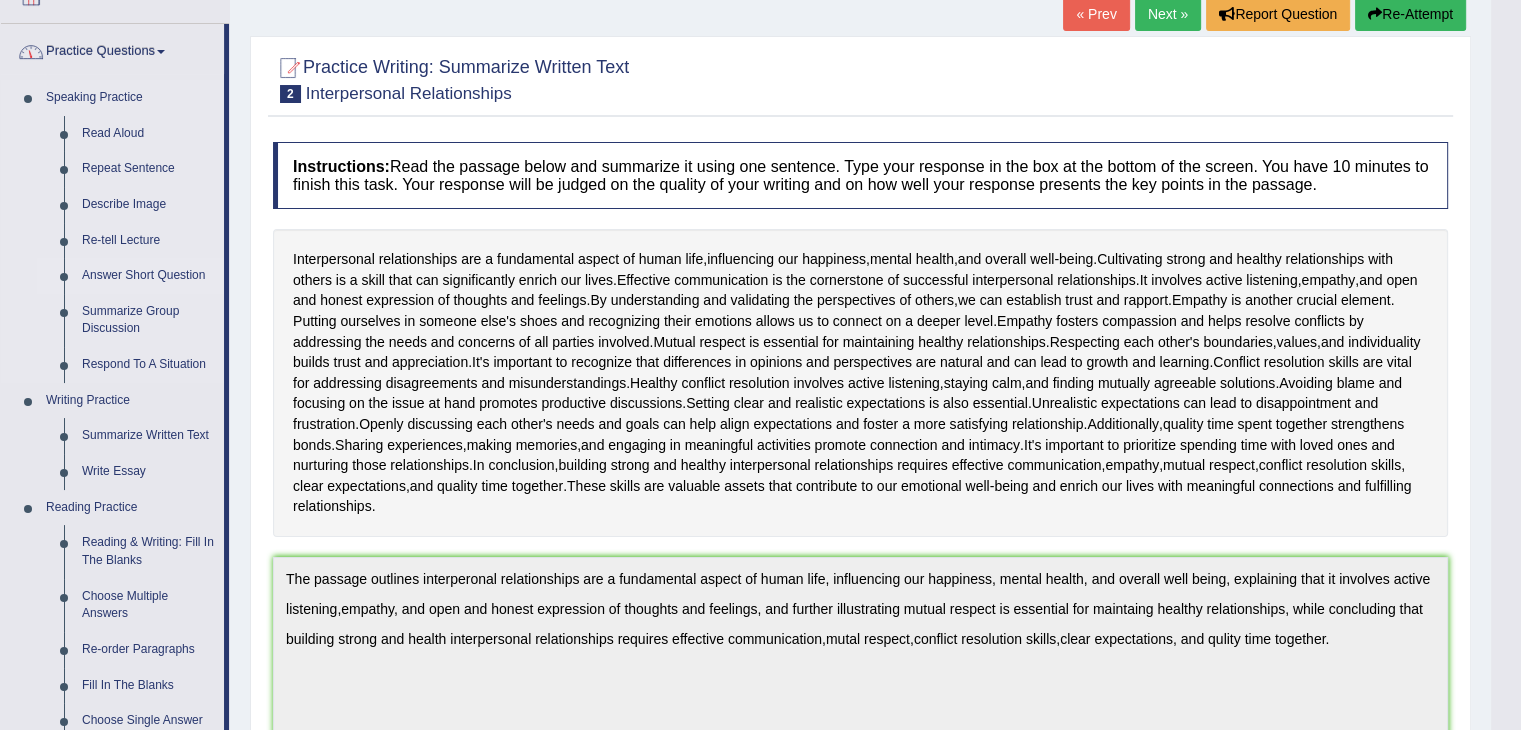 scroll, scrollTop: 252, scrollLeft: 0, axis: vertical 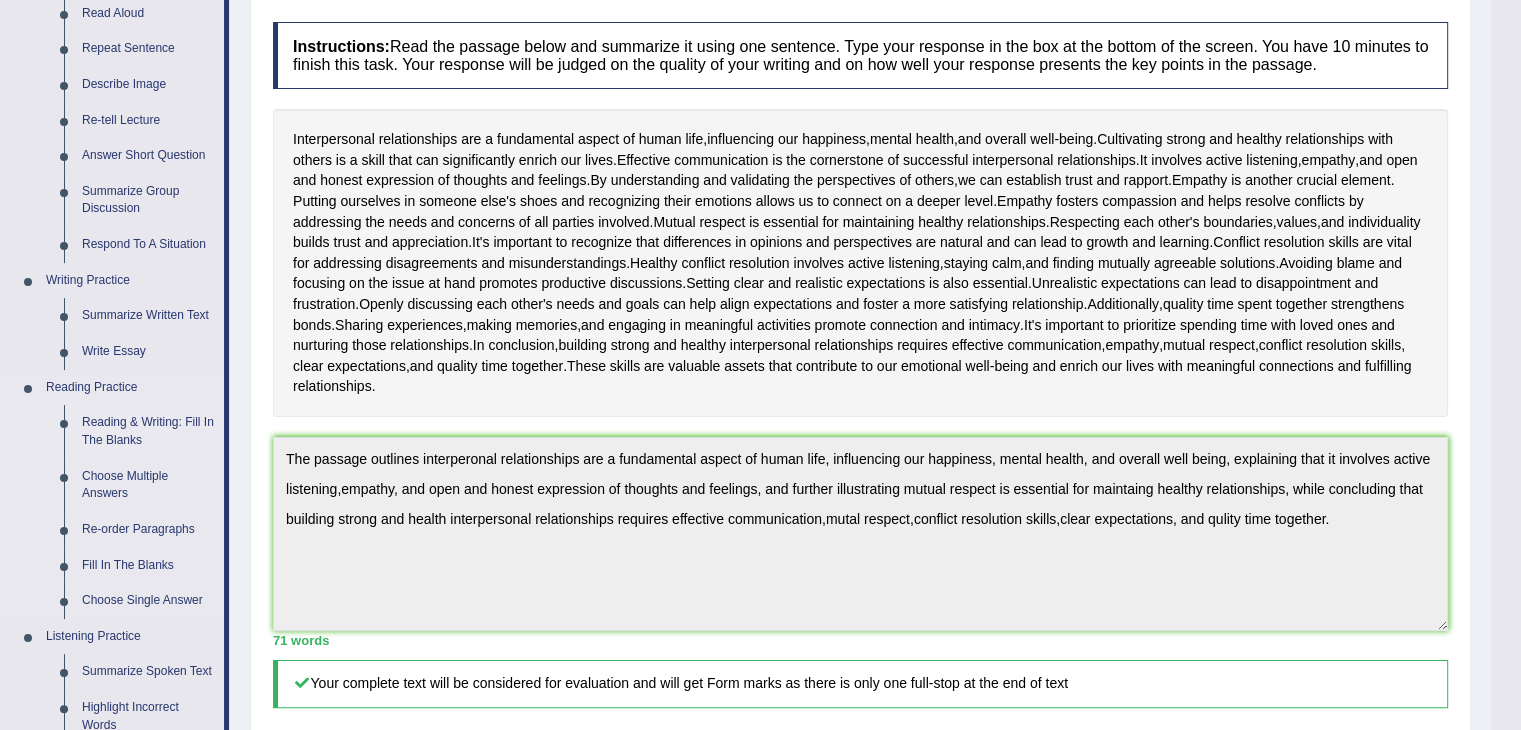 click on "Reading & Writing: Fill In The Blanks" at bounding box center (148, 431) 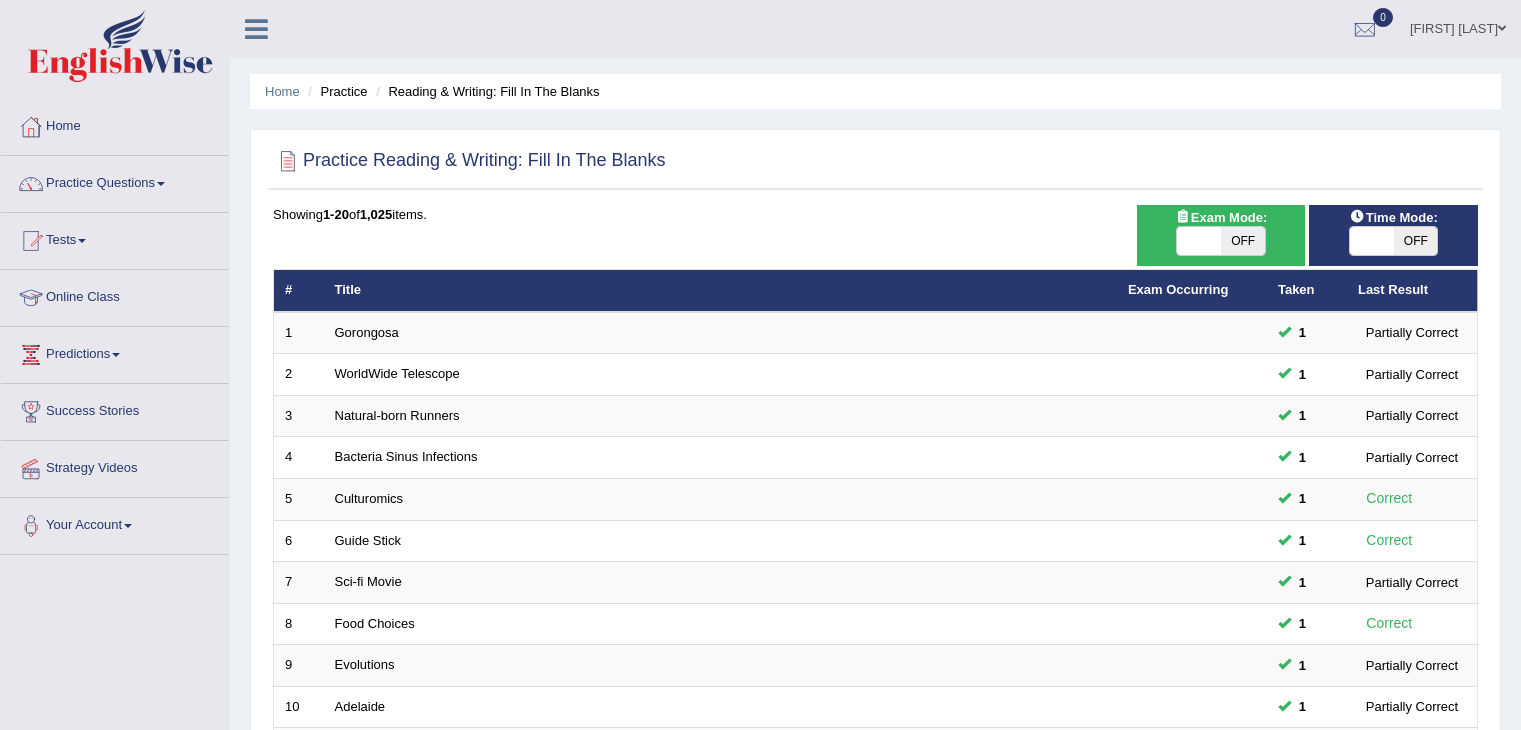scroll, scrollTop: 400, scrollLeft: 0, axis: vertical 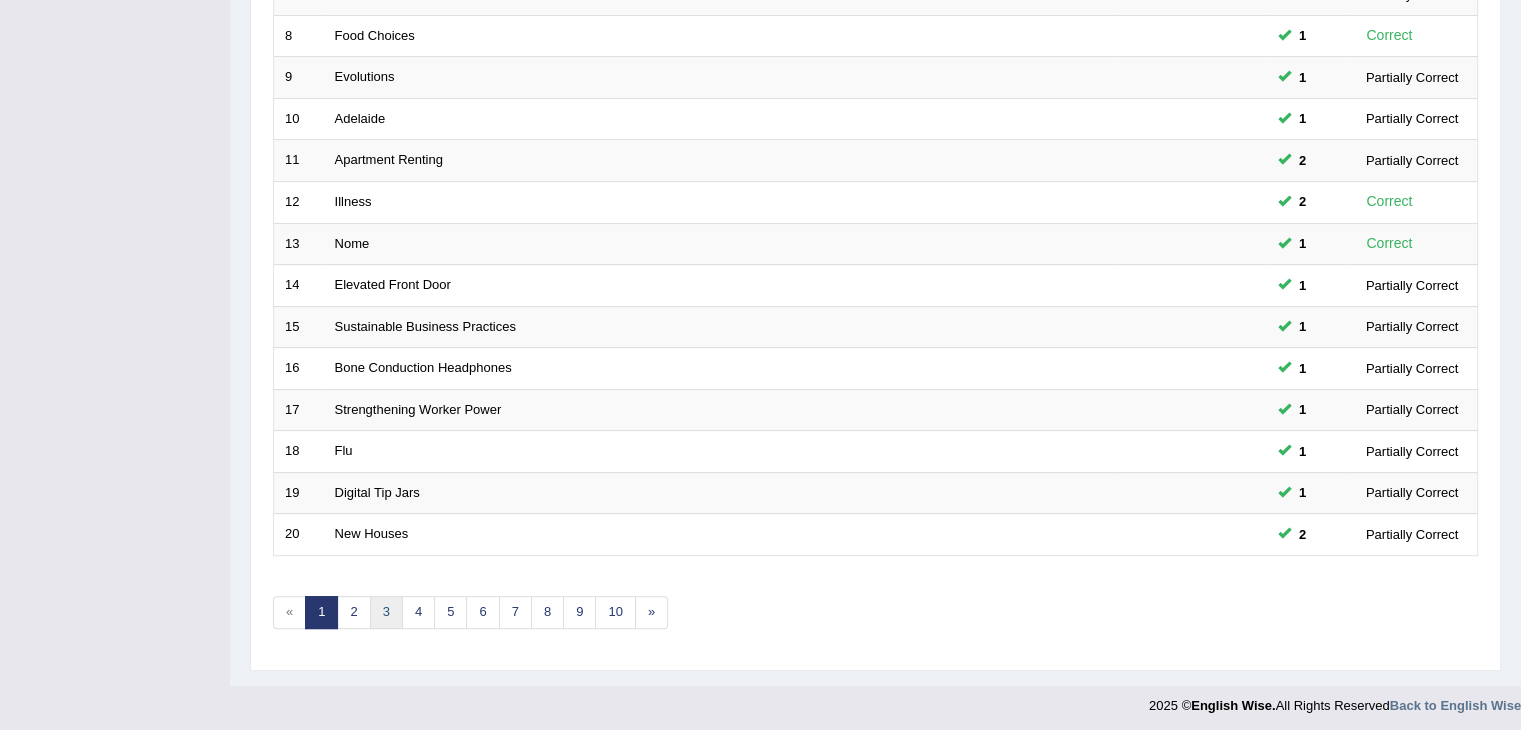 click on "3" at bounding box center (386, 612) 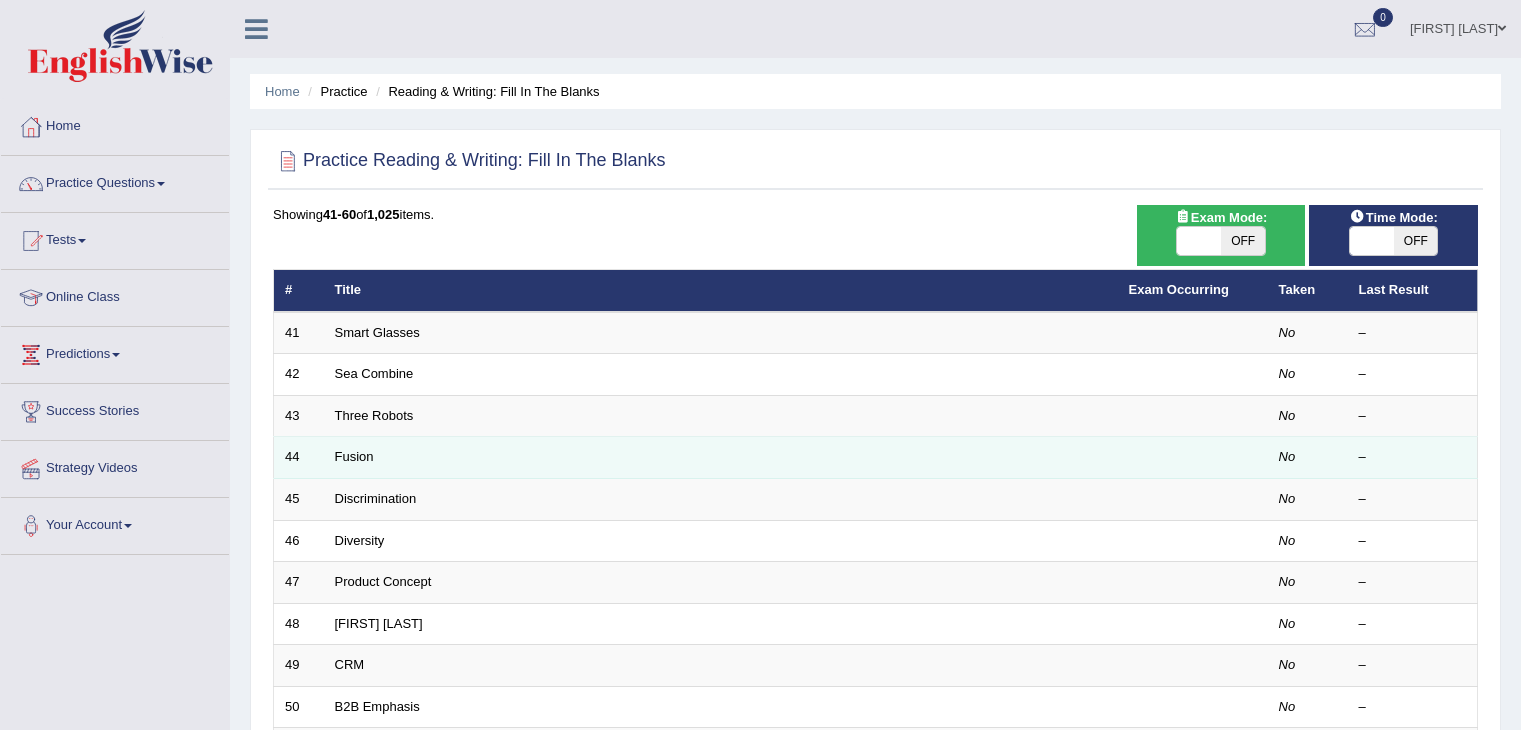 scroll, scrollTop: 0, scrollLeft: 0, axis: both 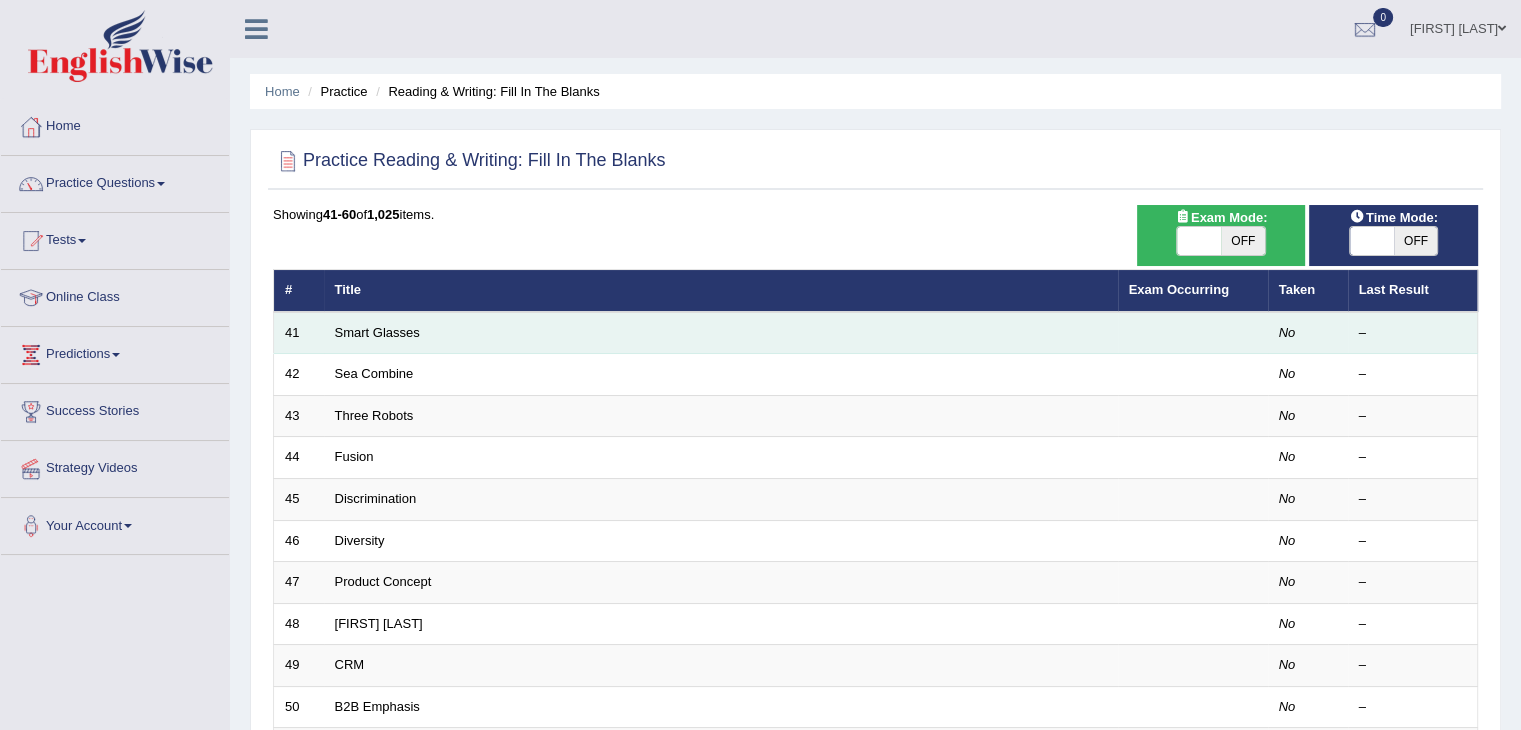 click on "Smart Glasses" at bounding box center (721, 333) 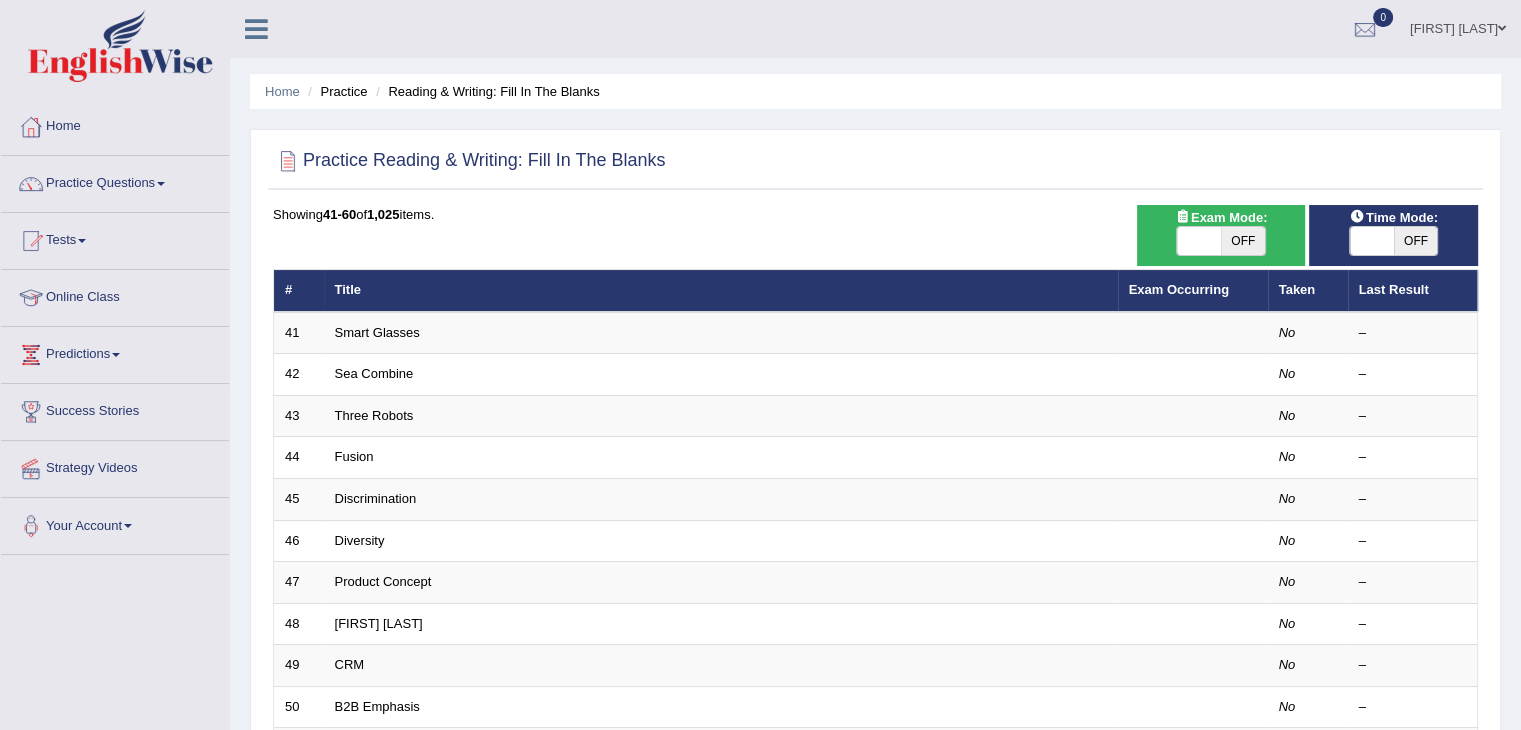 click at bounding box center (1199, 241) 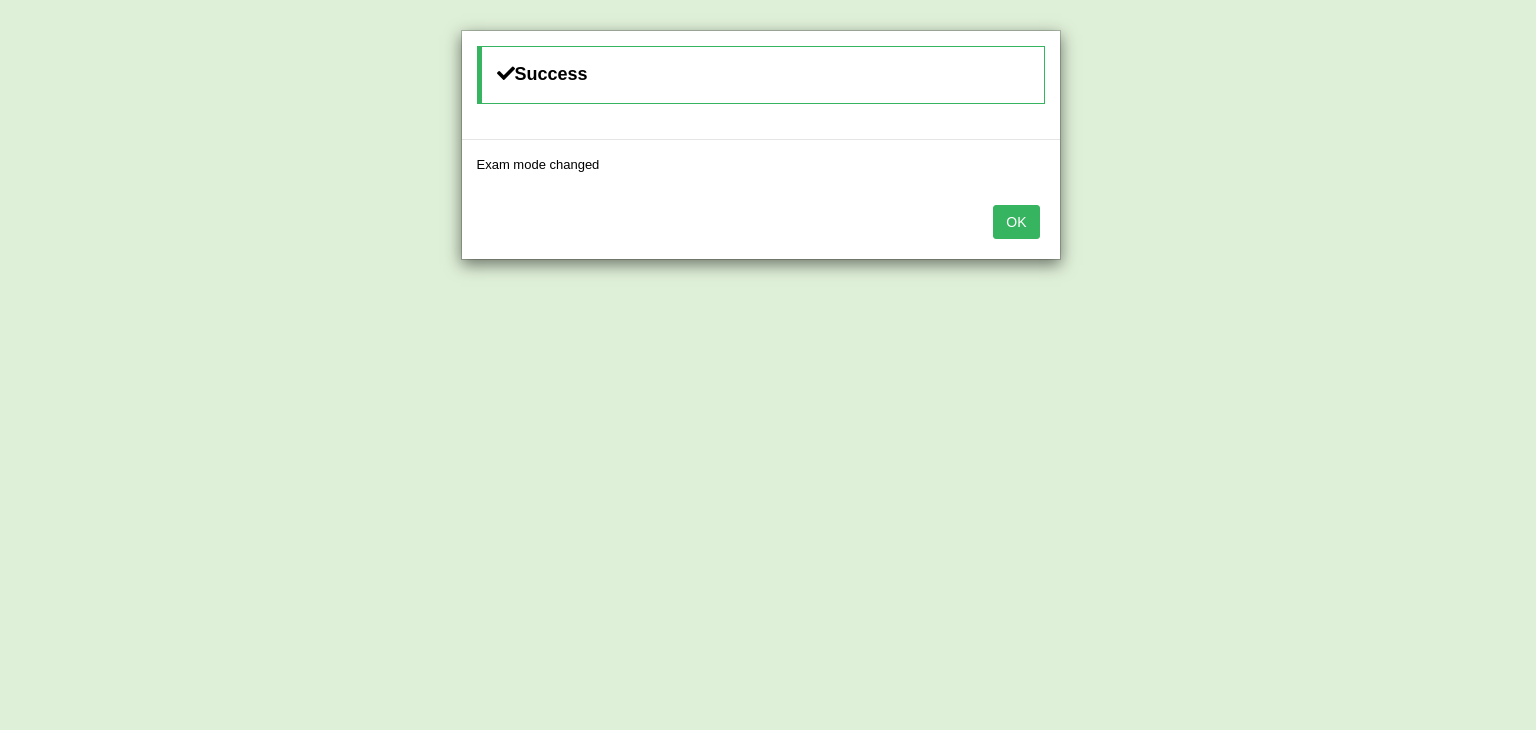 click on "OK" at bounding box center (1016, 222) 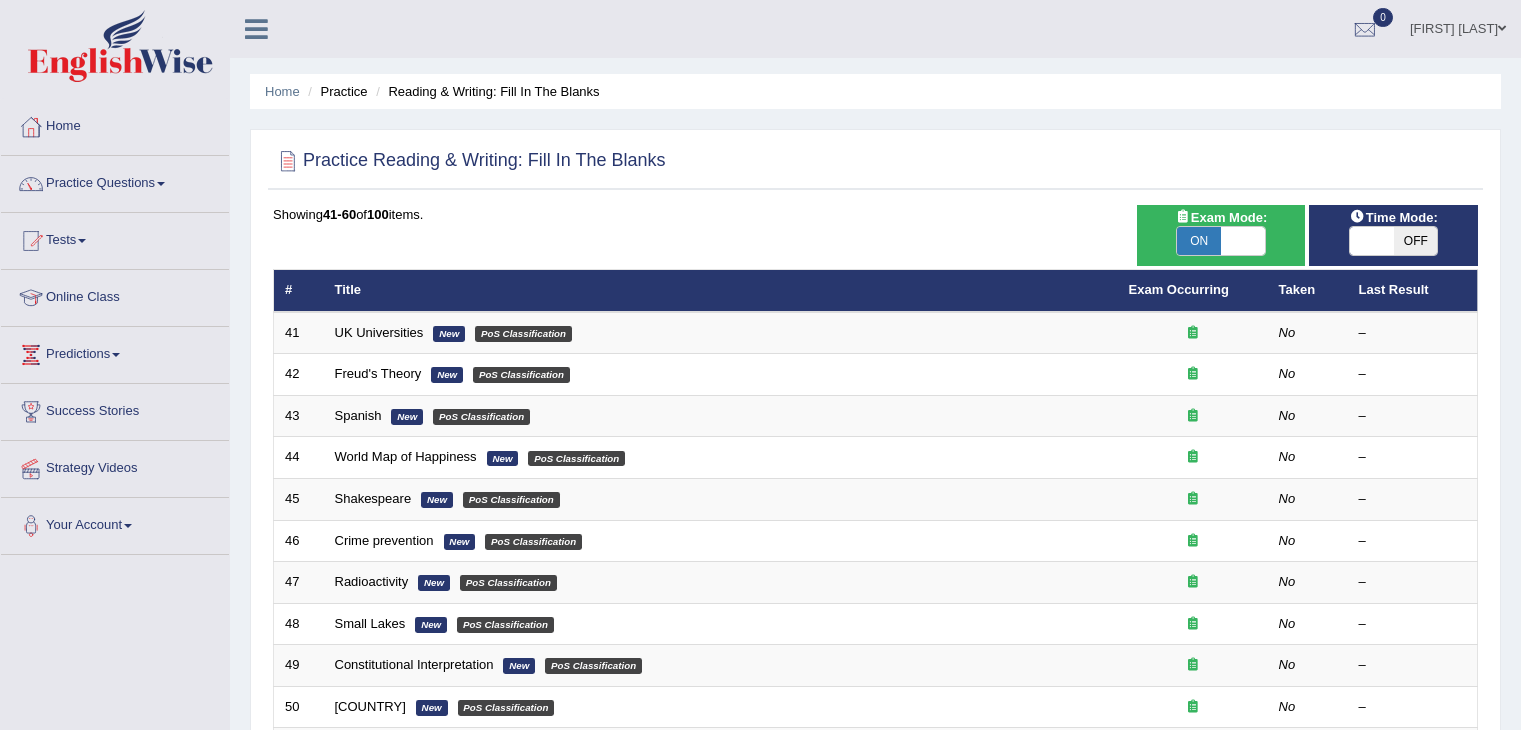 scroll, scrollTop: 0, scrollLeft: 0, axis: both 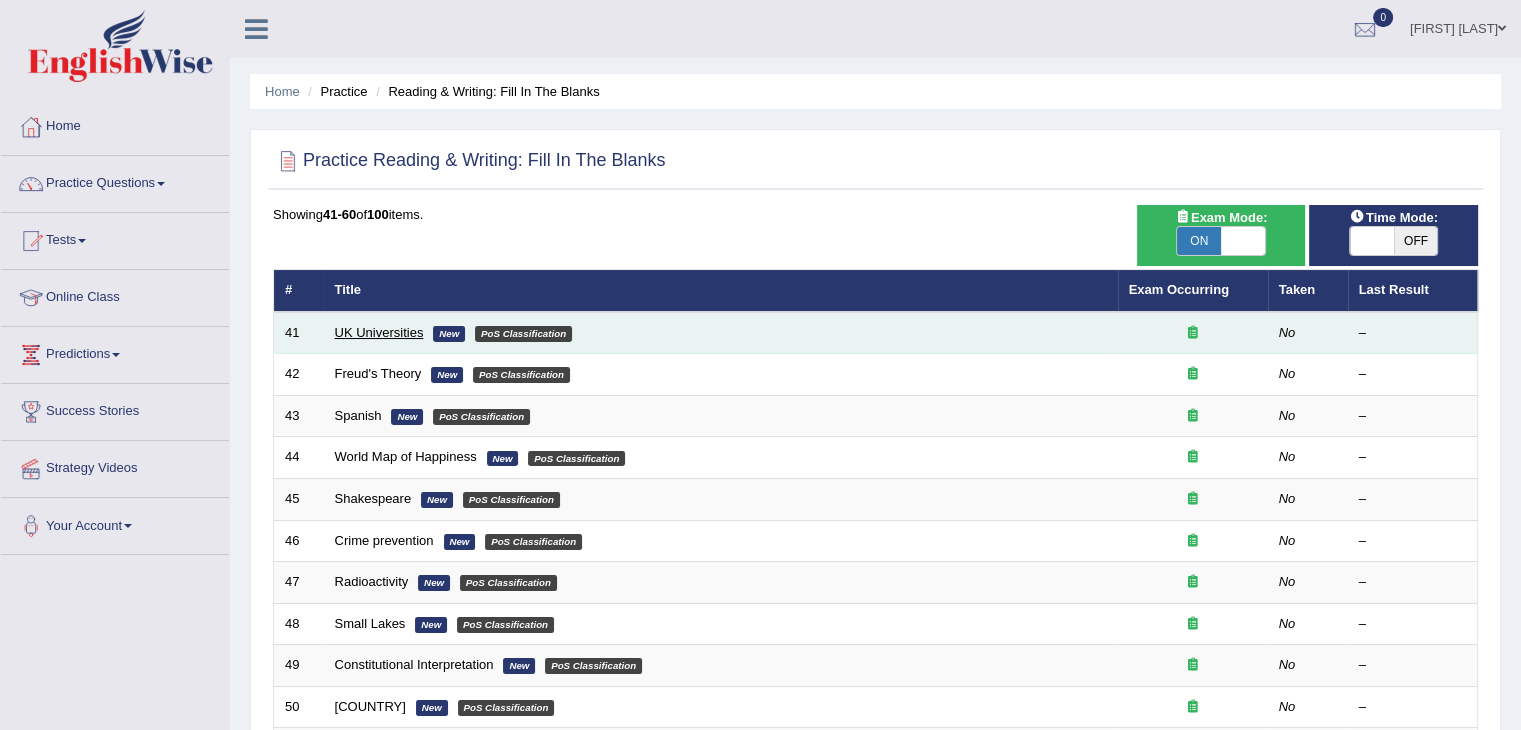 click on "UK Universities" at bounding box center (379, 332) 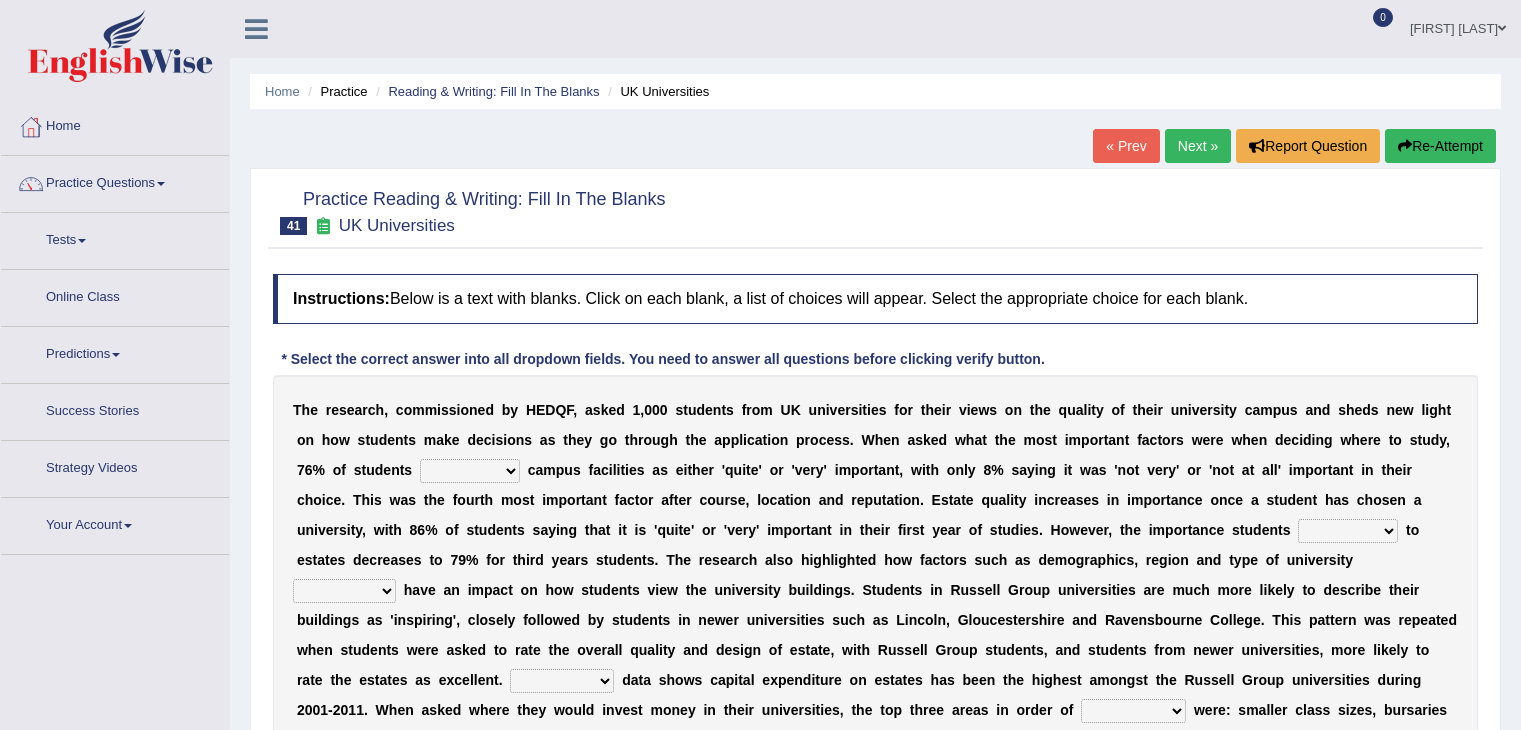scroll, scrollTop: 0, scrollLeft: 0, axis: both 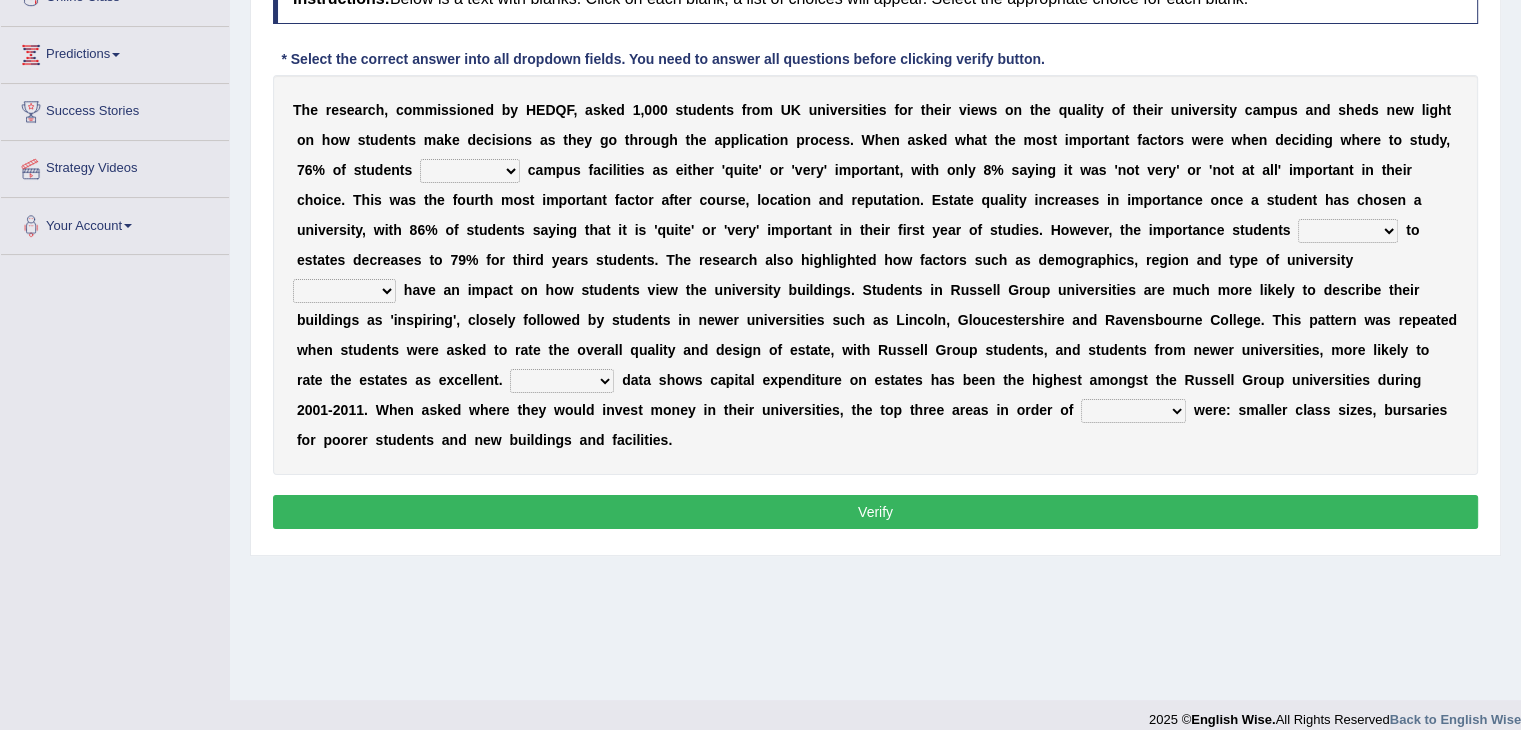 click on "refers claims prescribes ranks" at bounding box center (470, 171) 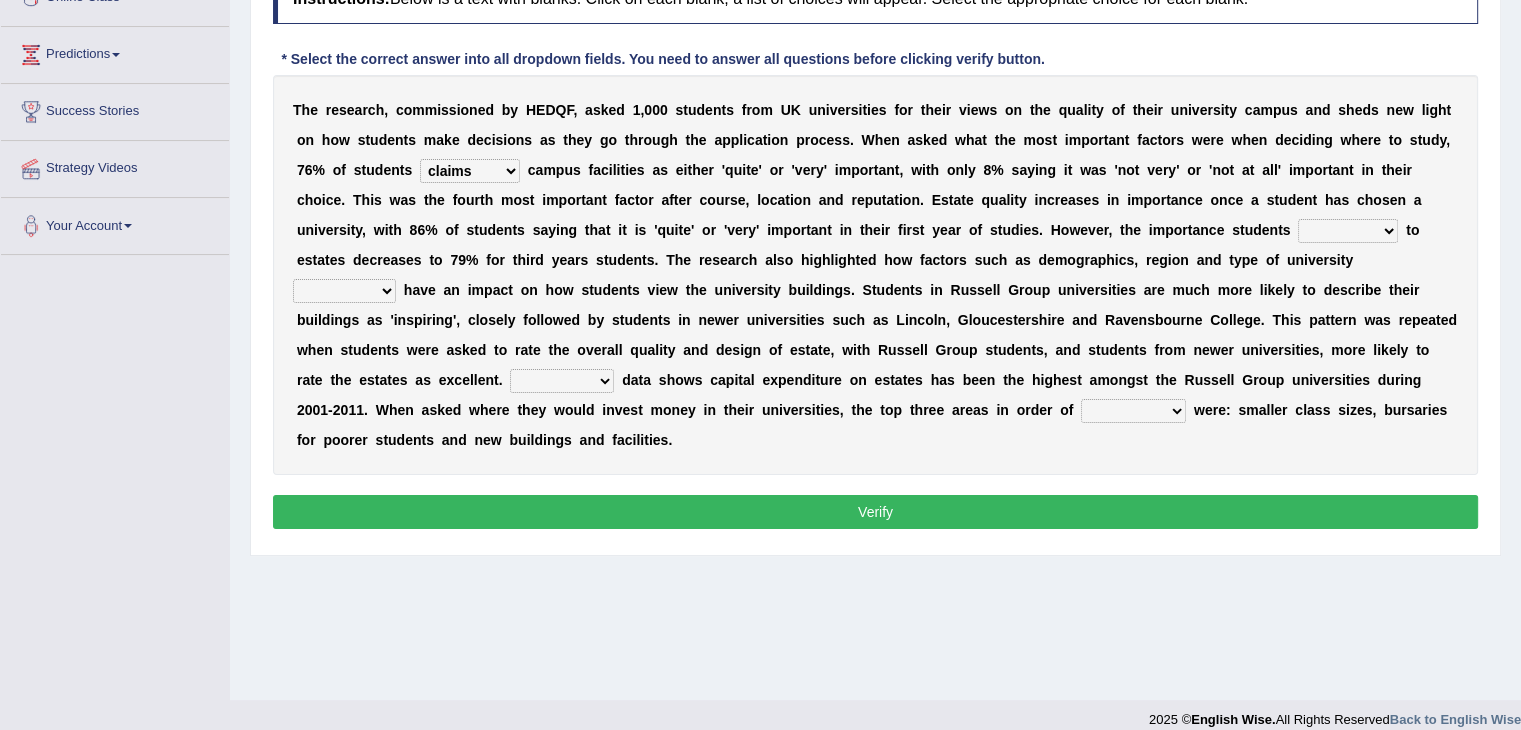click on "refers claims prescribes ranks" at bounding box center [470, 171] 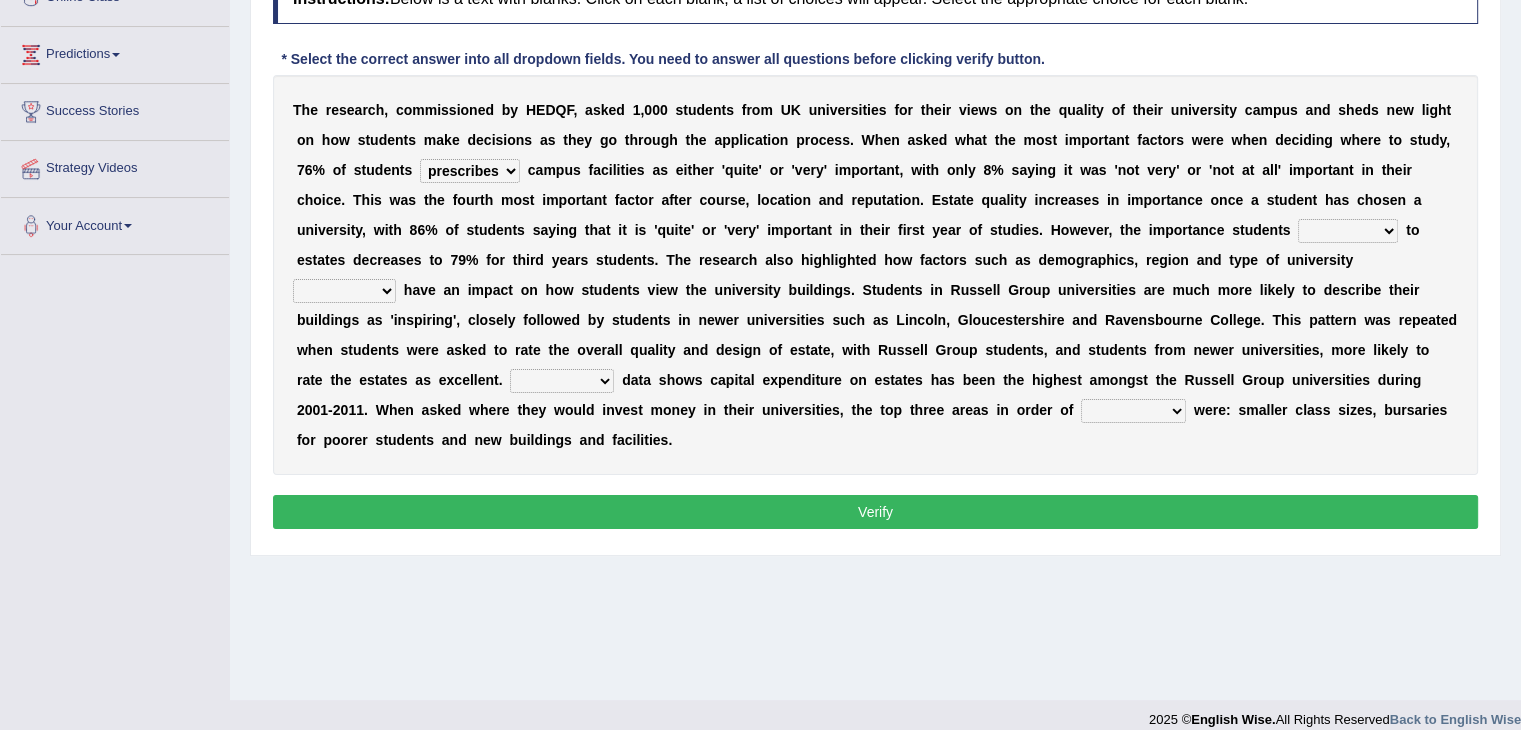 click on "deliver attach summon acquire" at bounding box center (1348, 231) 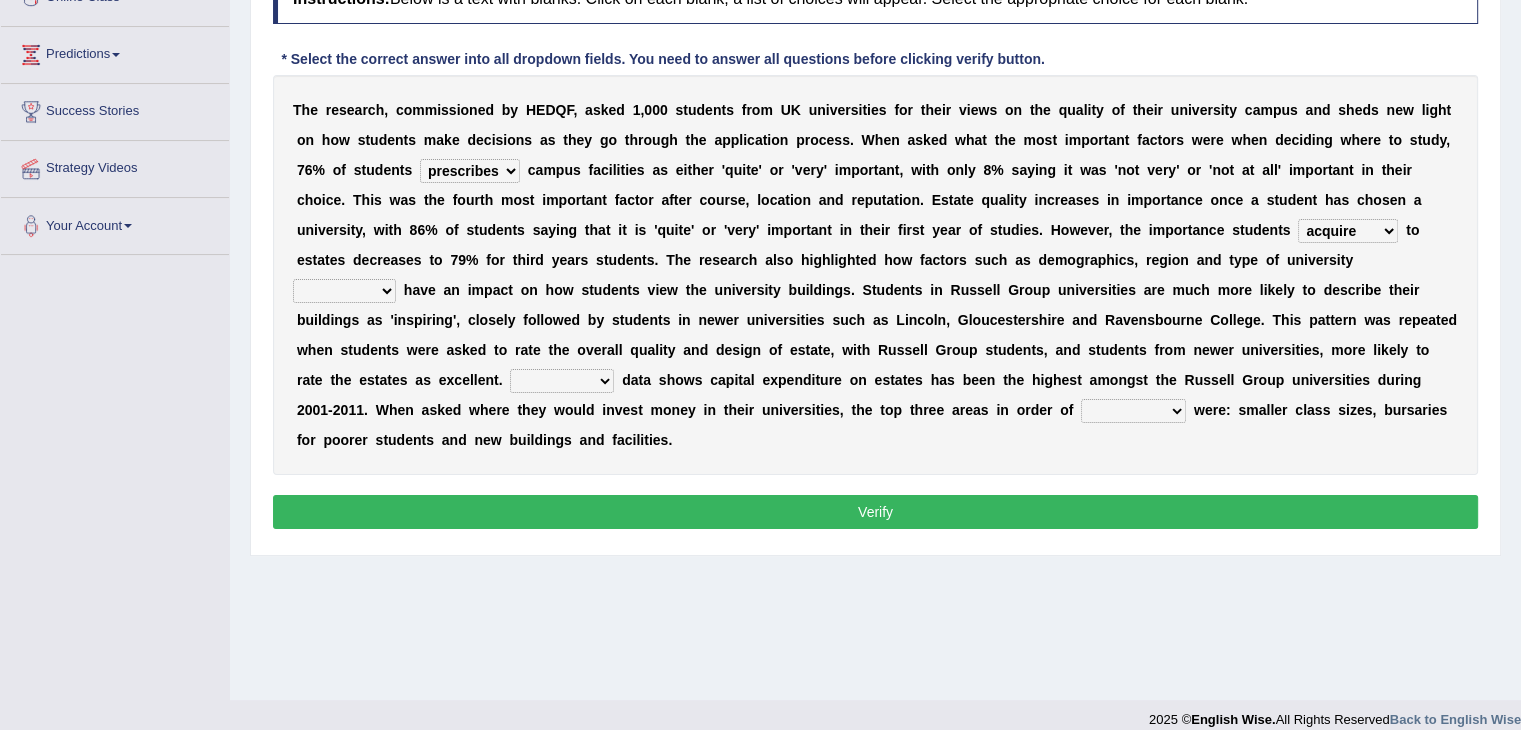 click on "deliver attach summon acquire" at bounding box center (1348, 231) 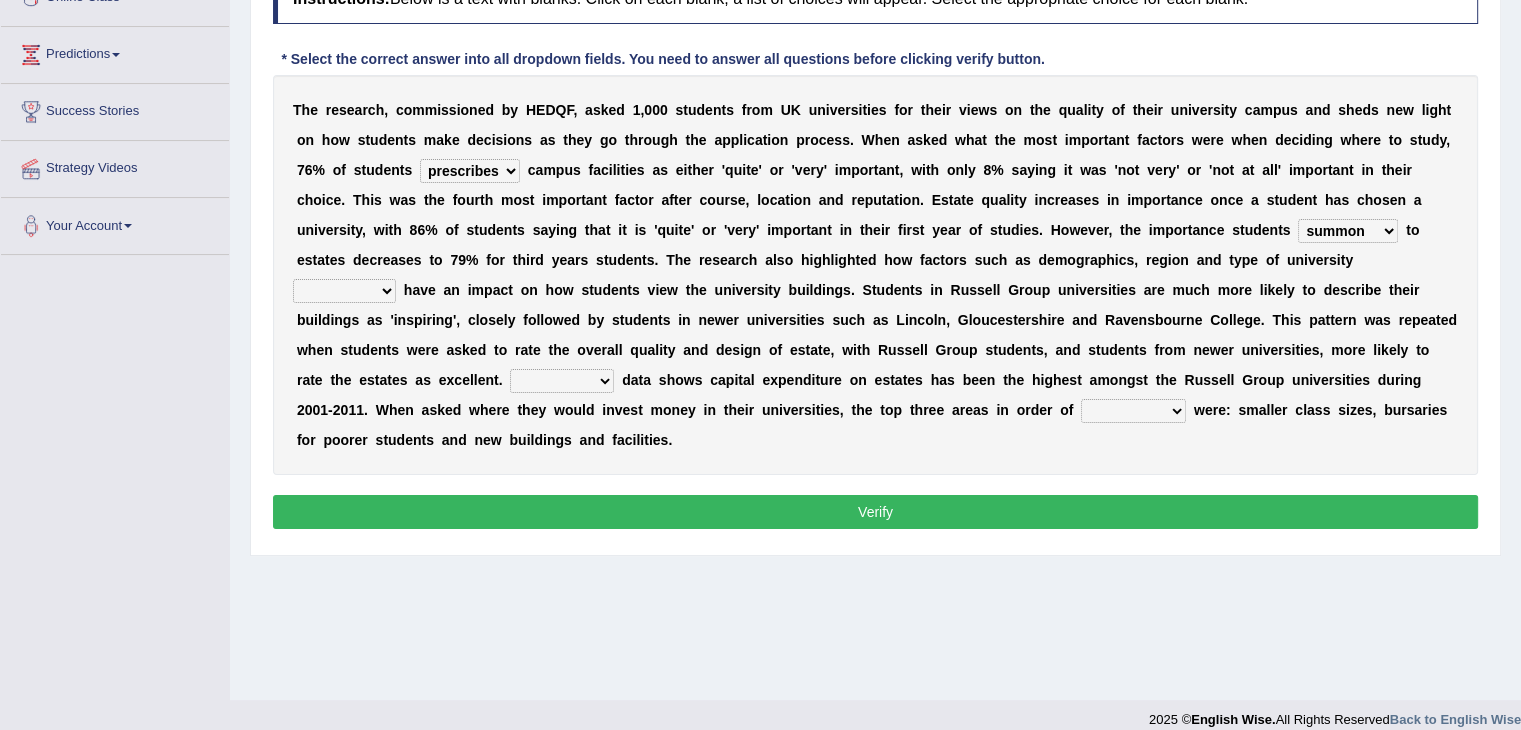 click on "deliver attach summon acquire" at bounding box center (1348, 231) 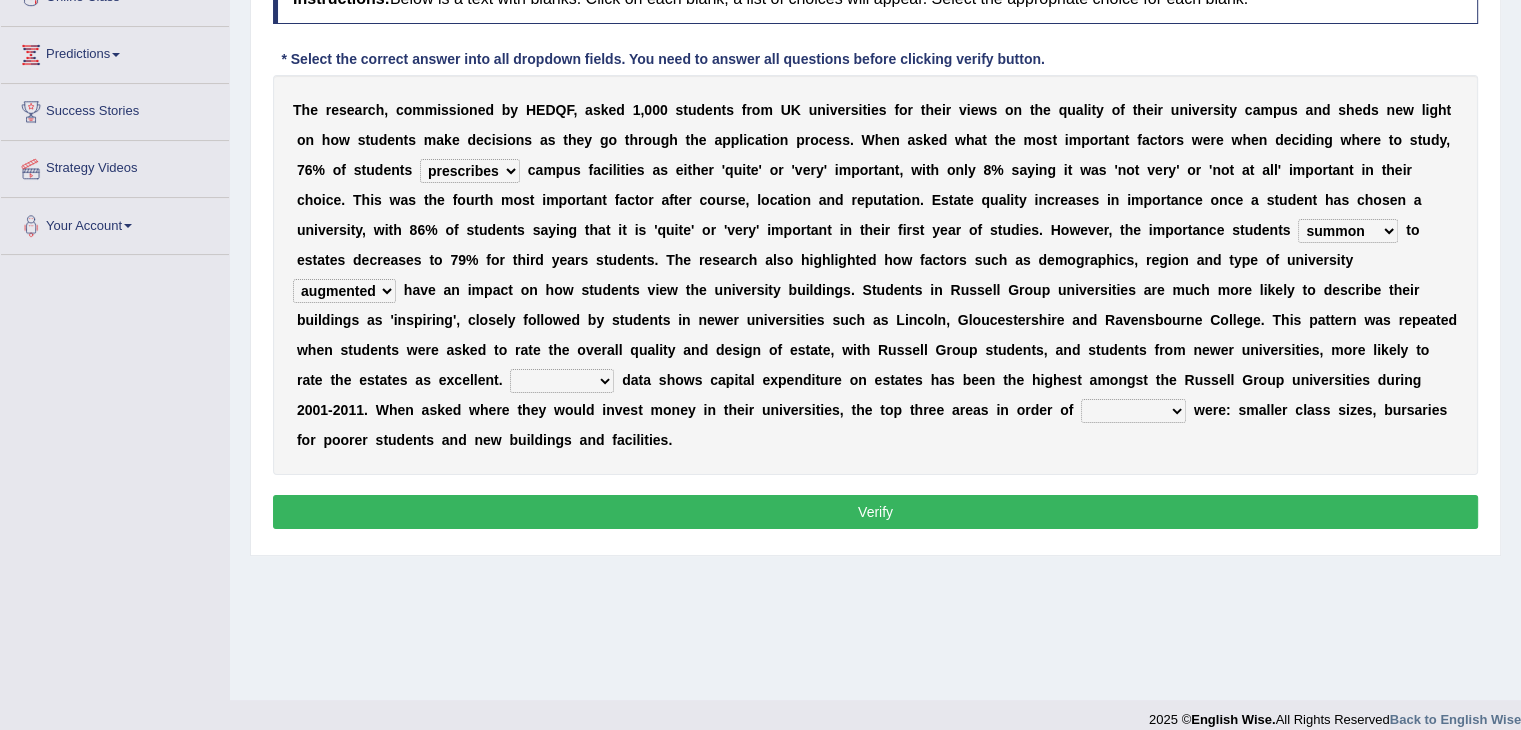 click on "attached attended acquired augmented" at bounding box center (344, 291) 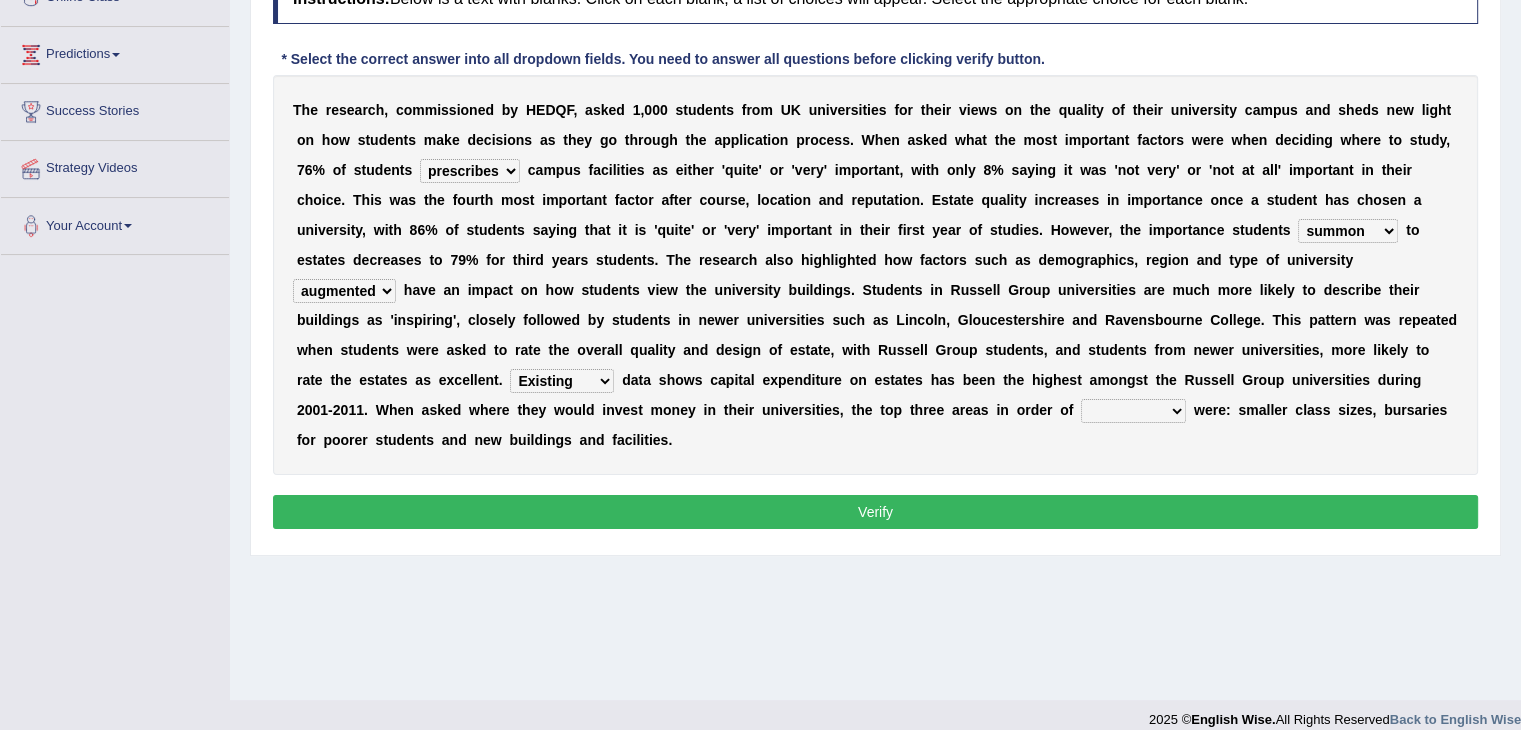 click on "Collective Existing Predictable Collateral" at bounding box center (562, 381) 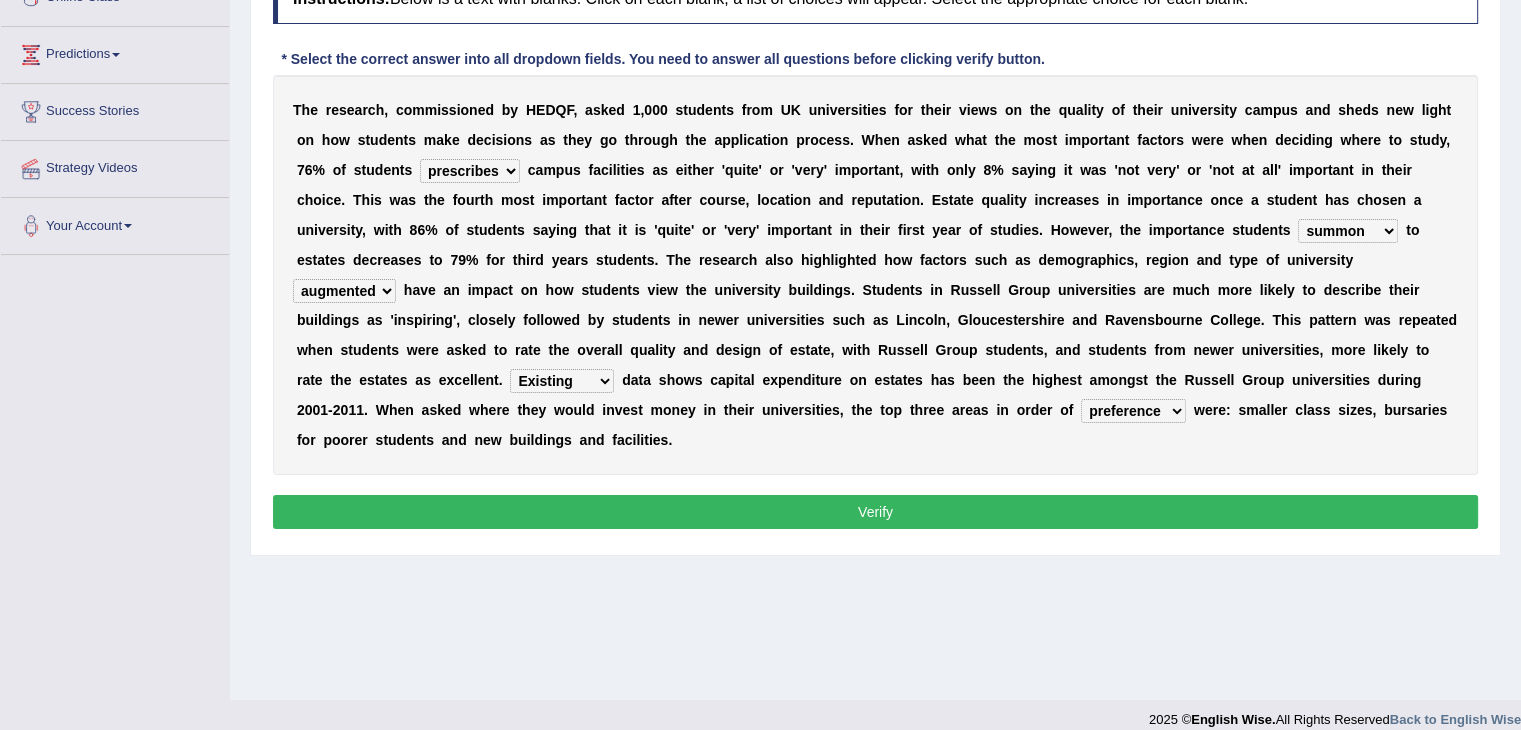 click on "prefer preferential prefect preference" at bounding box center [1133, 411] 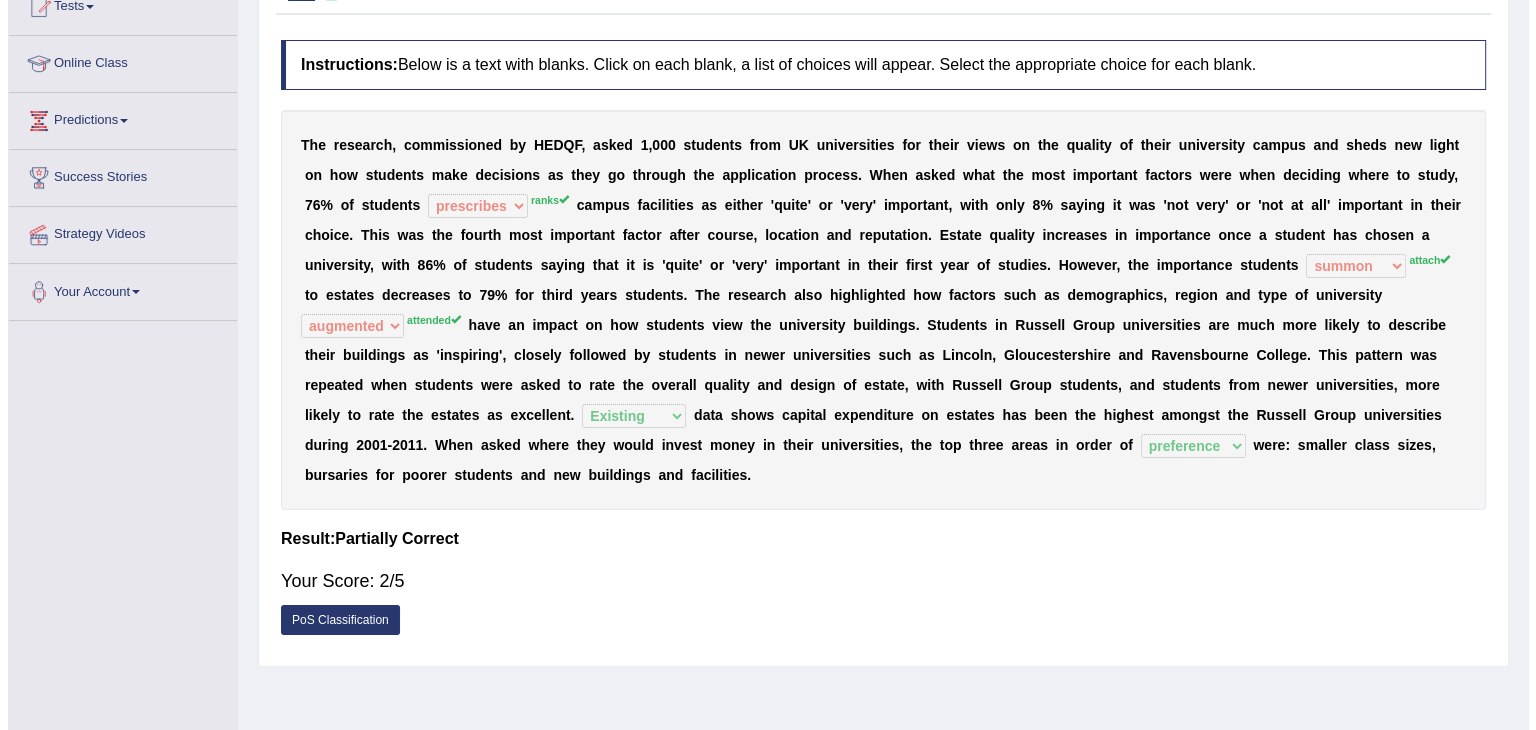 scroll, scrollTop: 200, scrollLeft: 0, axis: vertical 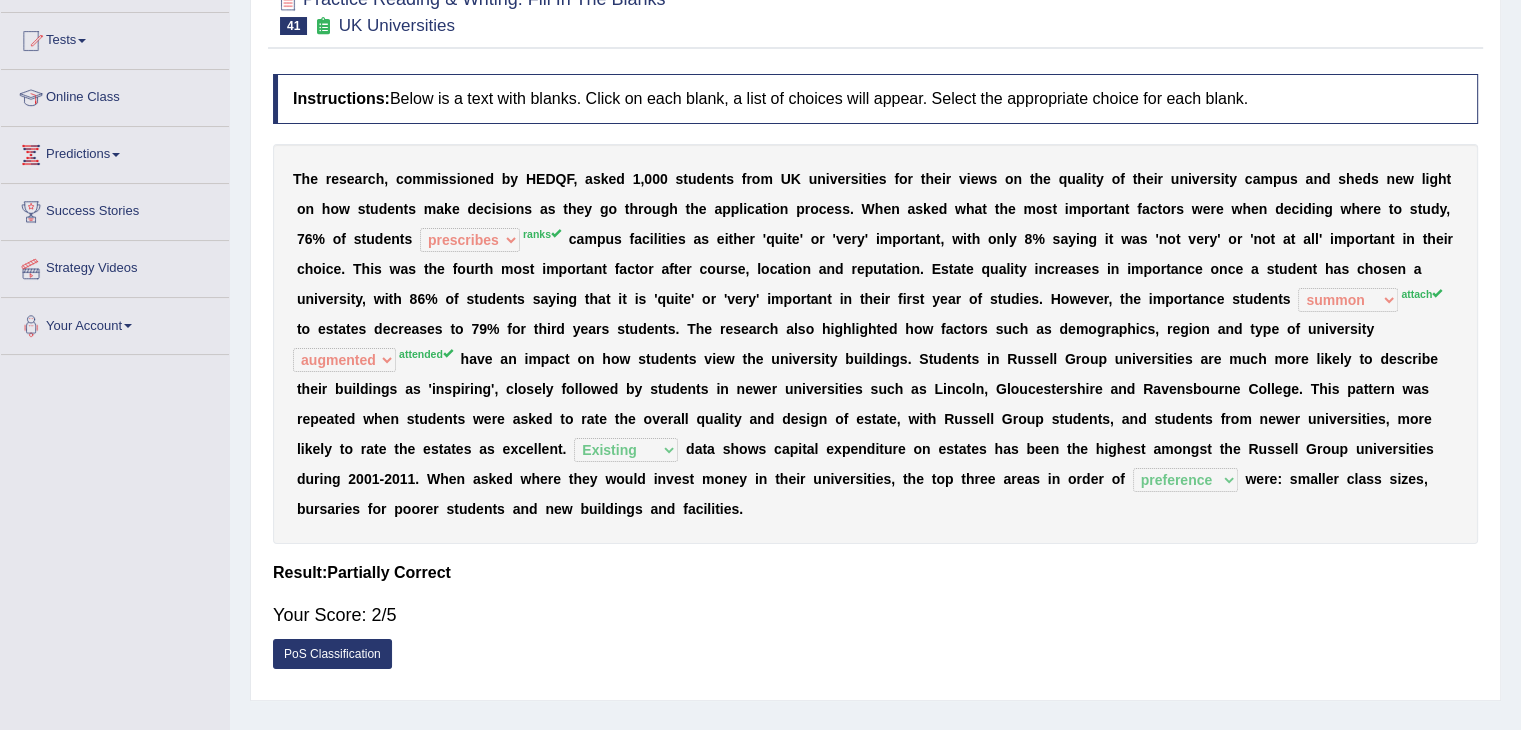 click on "PoS Classification" at bounding box center (332, 654) 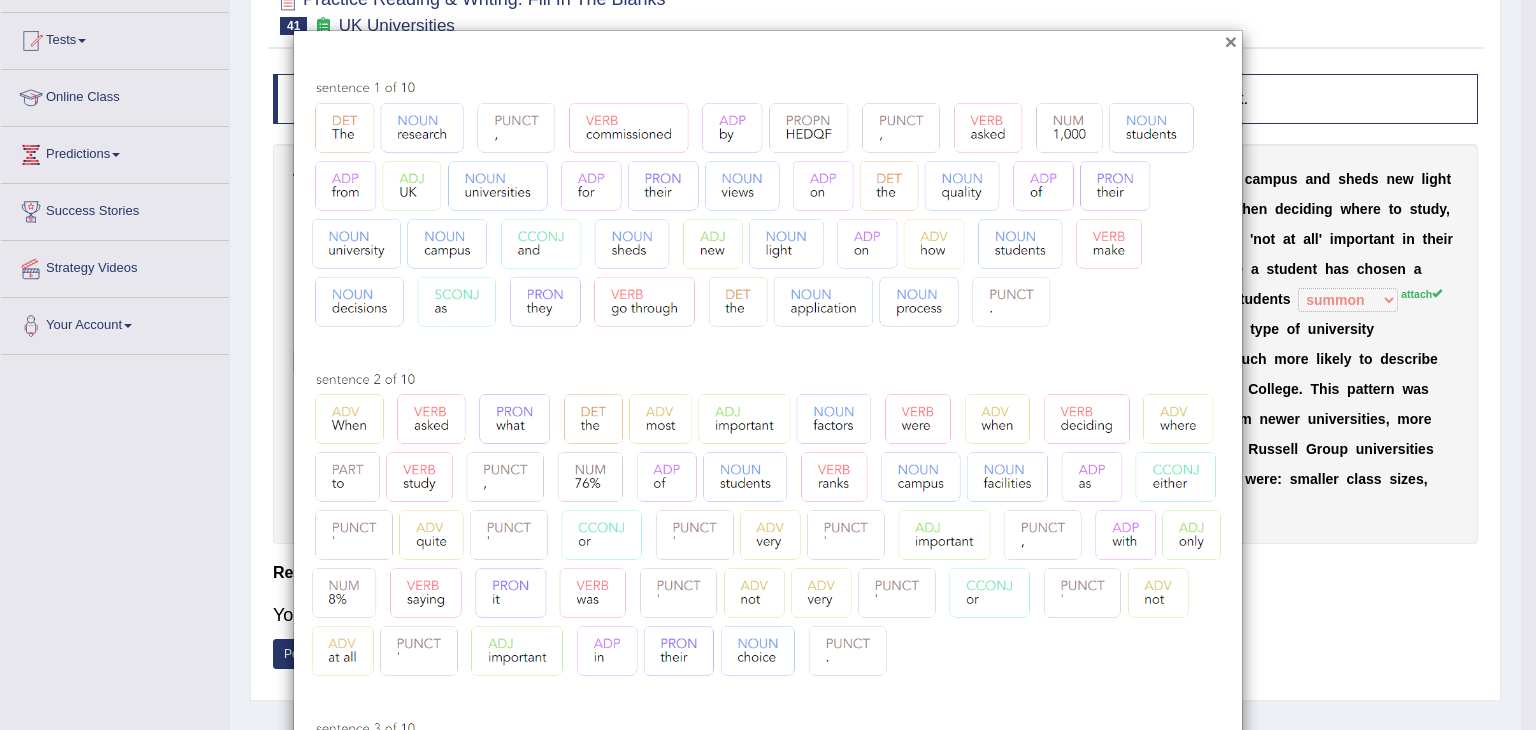 click on "×" at bounding box center [1231, 41] 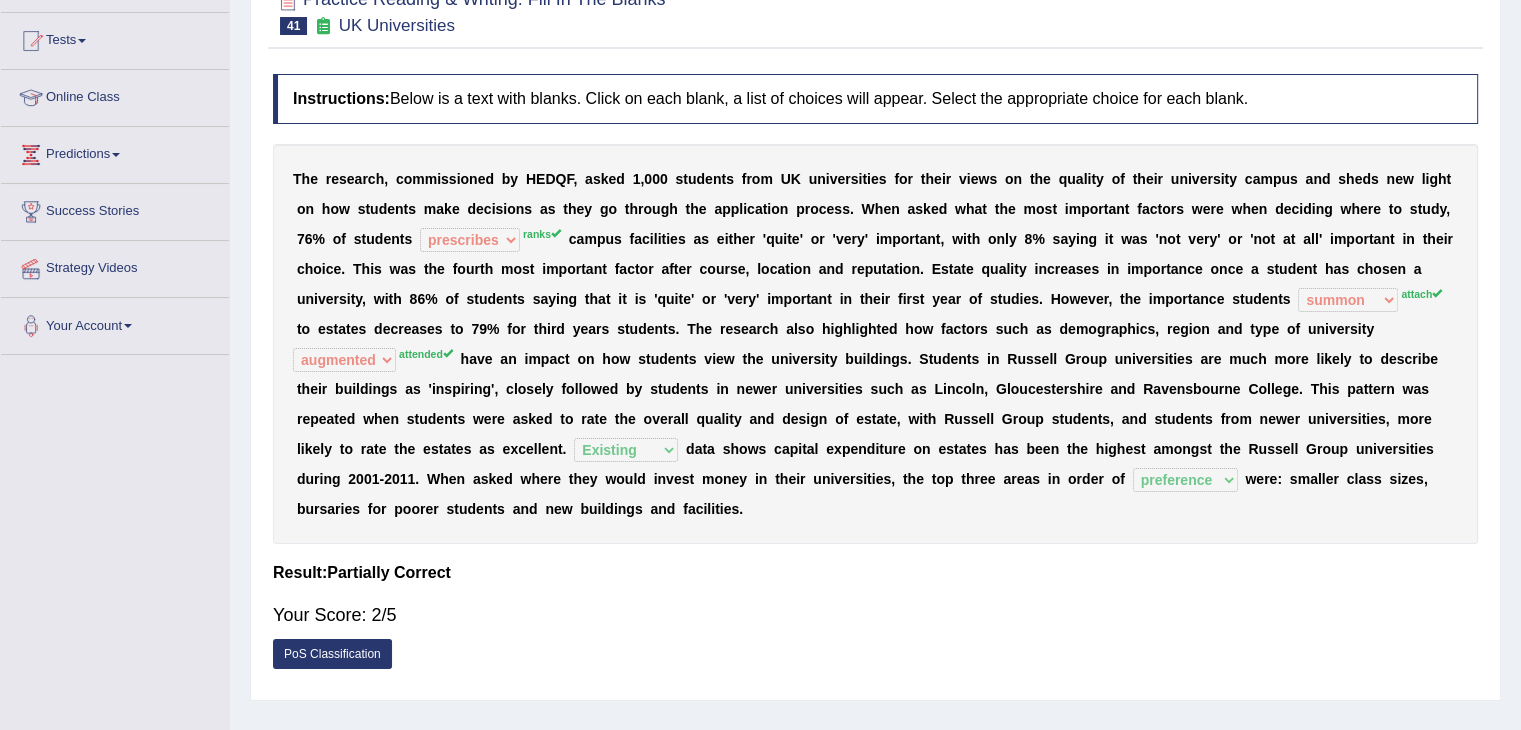 click on "PoS Classification" at bounding box center [332, 654] 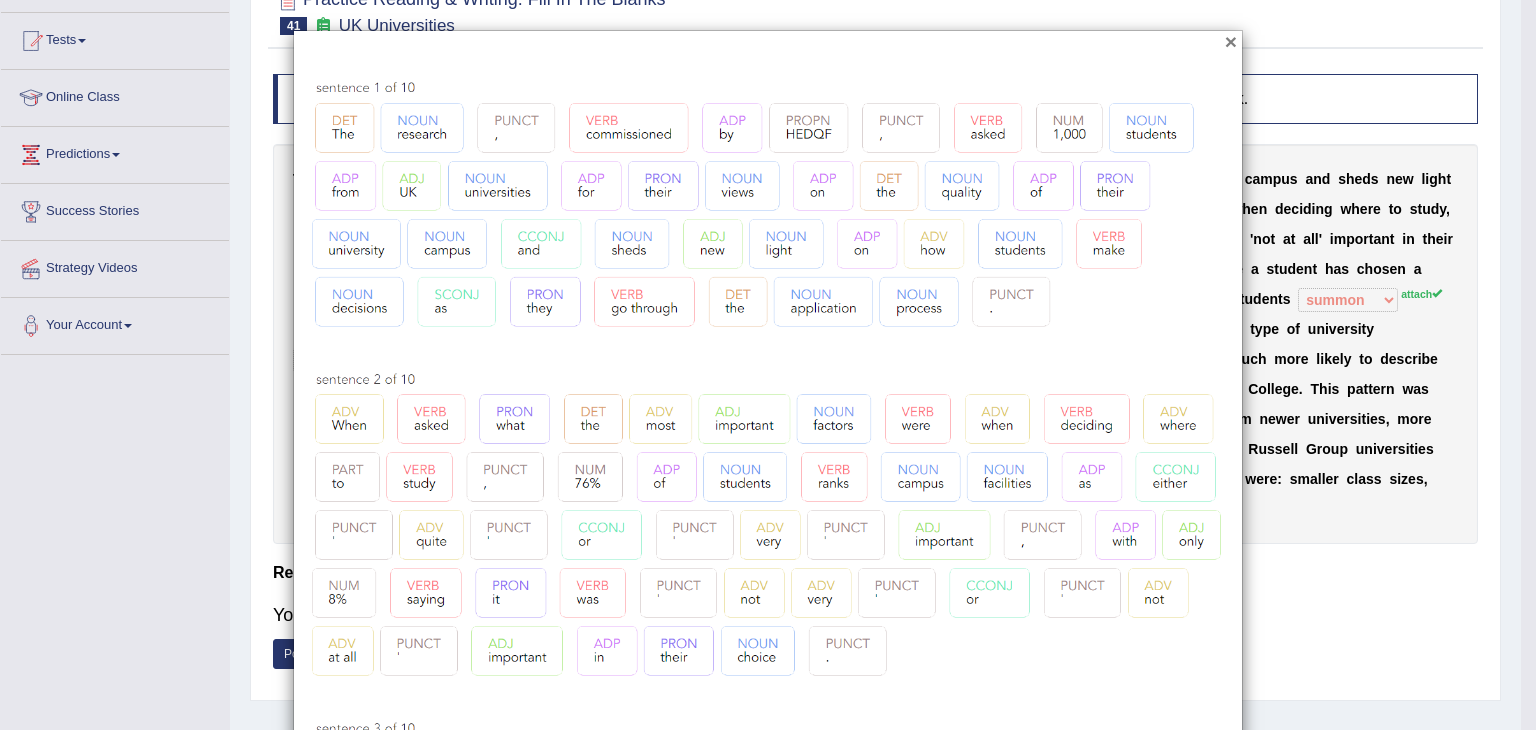click on "×" at bounding box center (1231, 41) 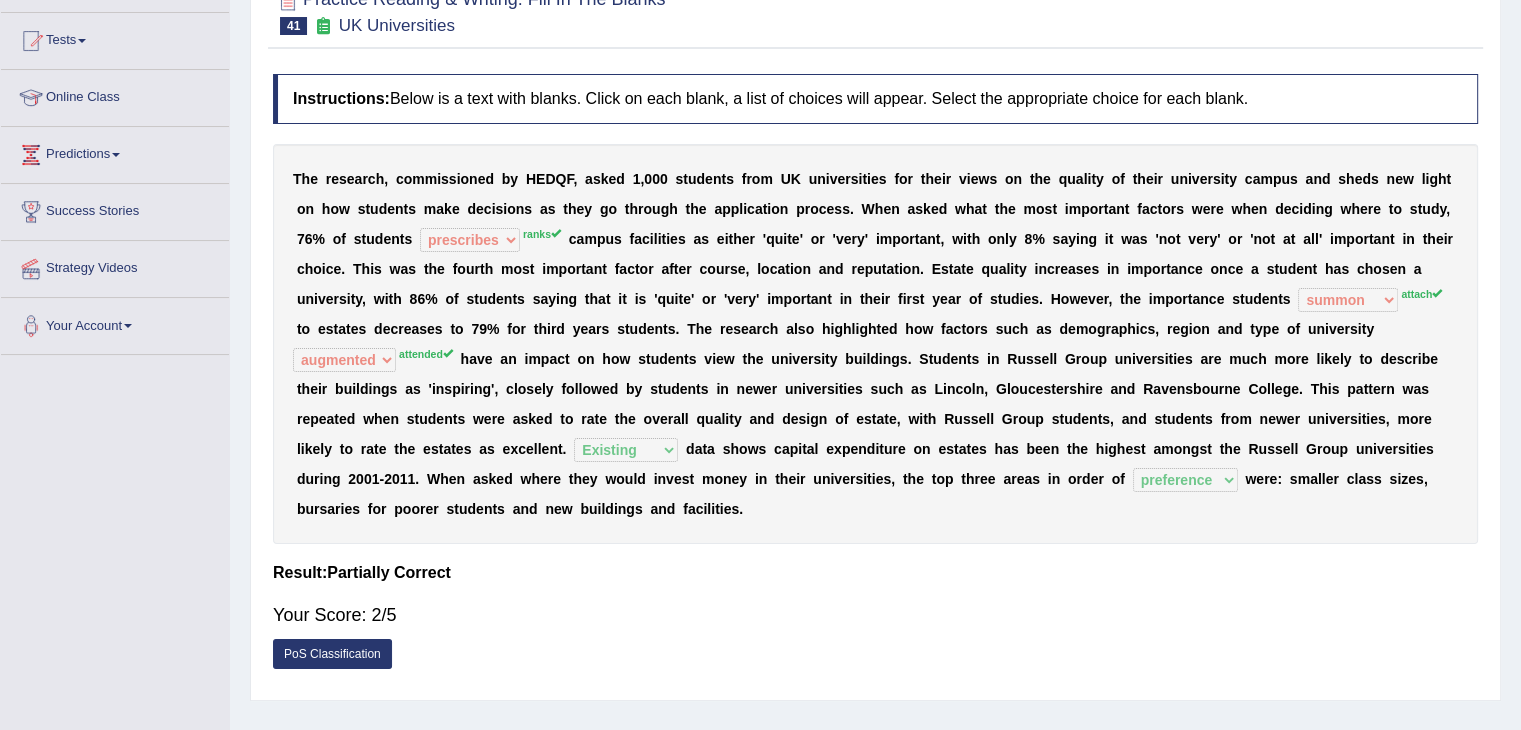 click on "PoS Classification" at bounding box center (332, 654) 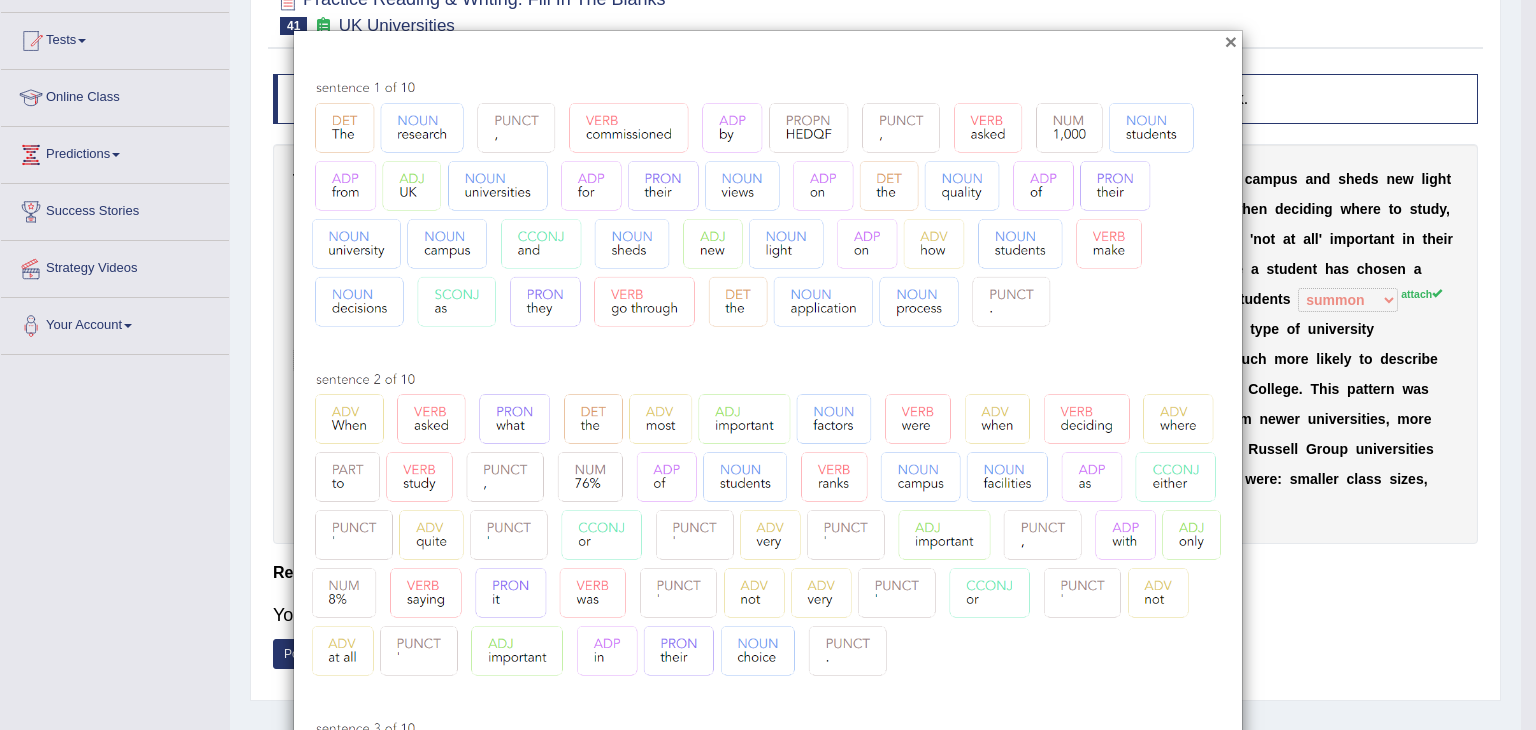 click on "×" at bounding box center [1231, 41] 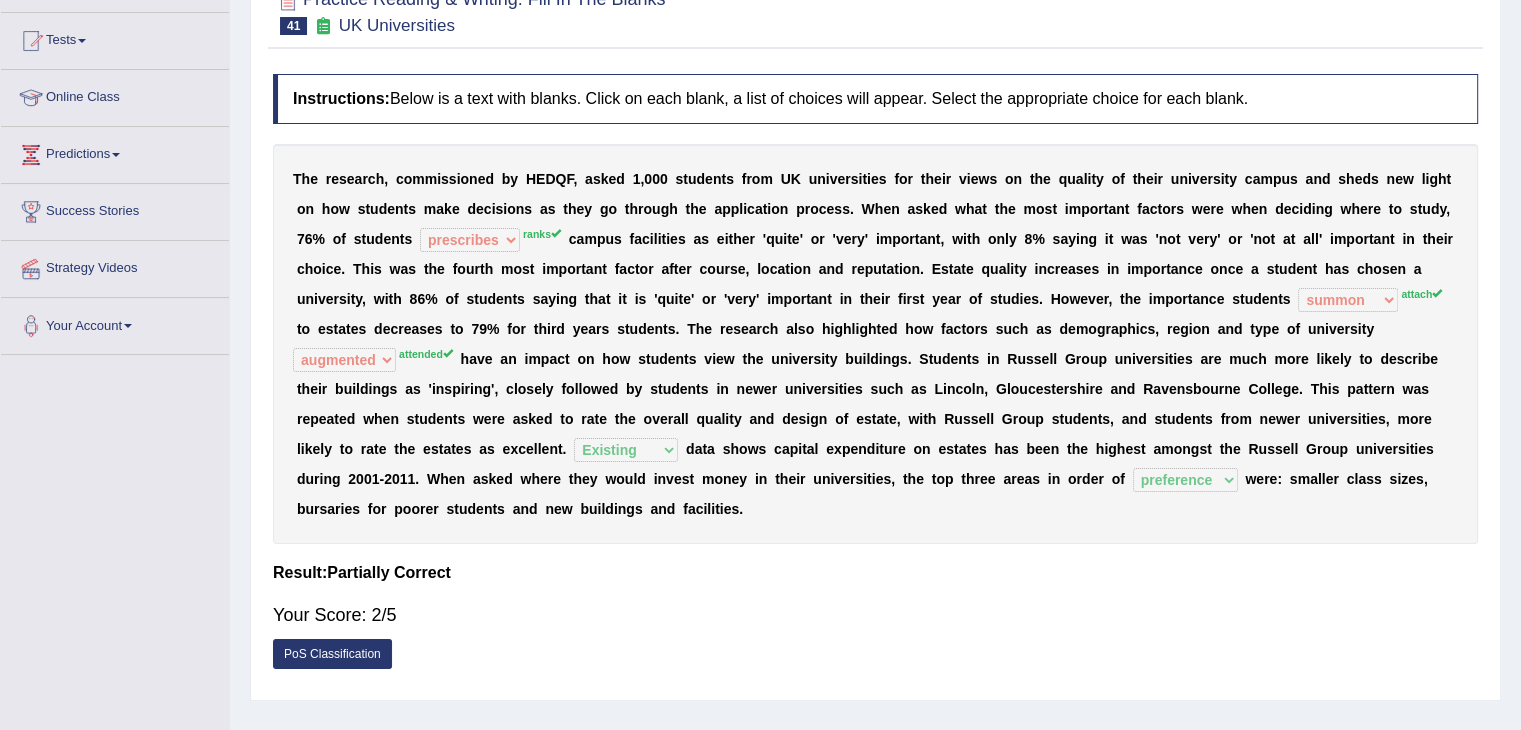 click on "PoS Classification" at bounding box center [332, 654] 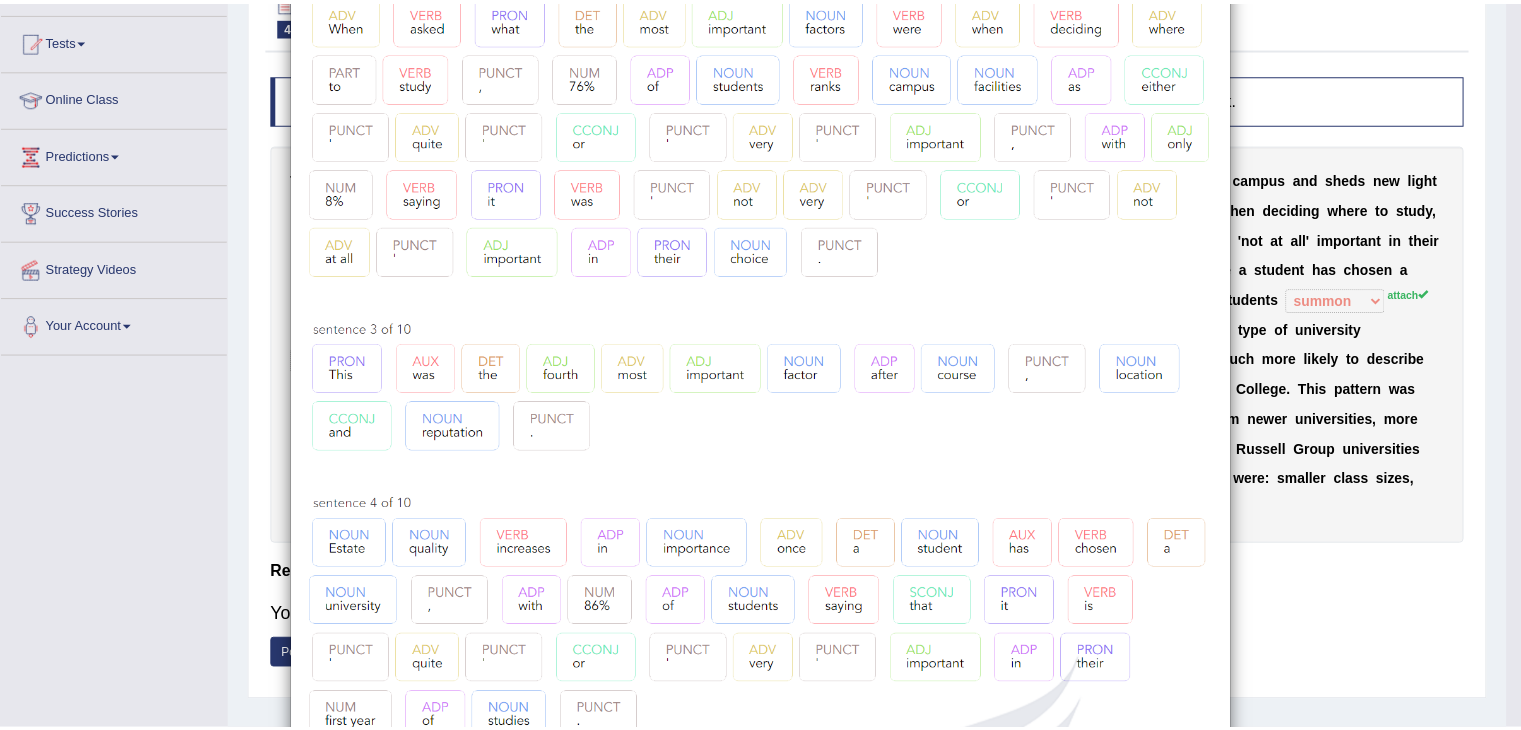 scroll, scrollTop: 0, scrollLeft: 0, axis: both 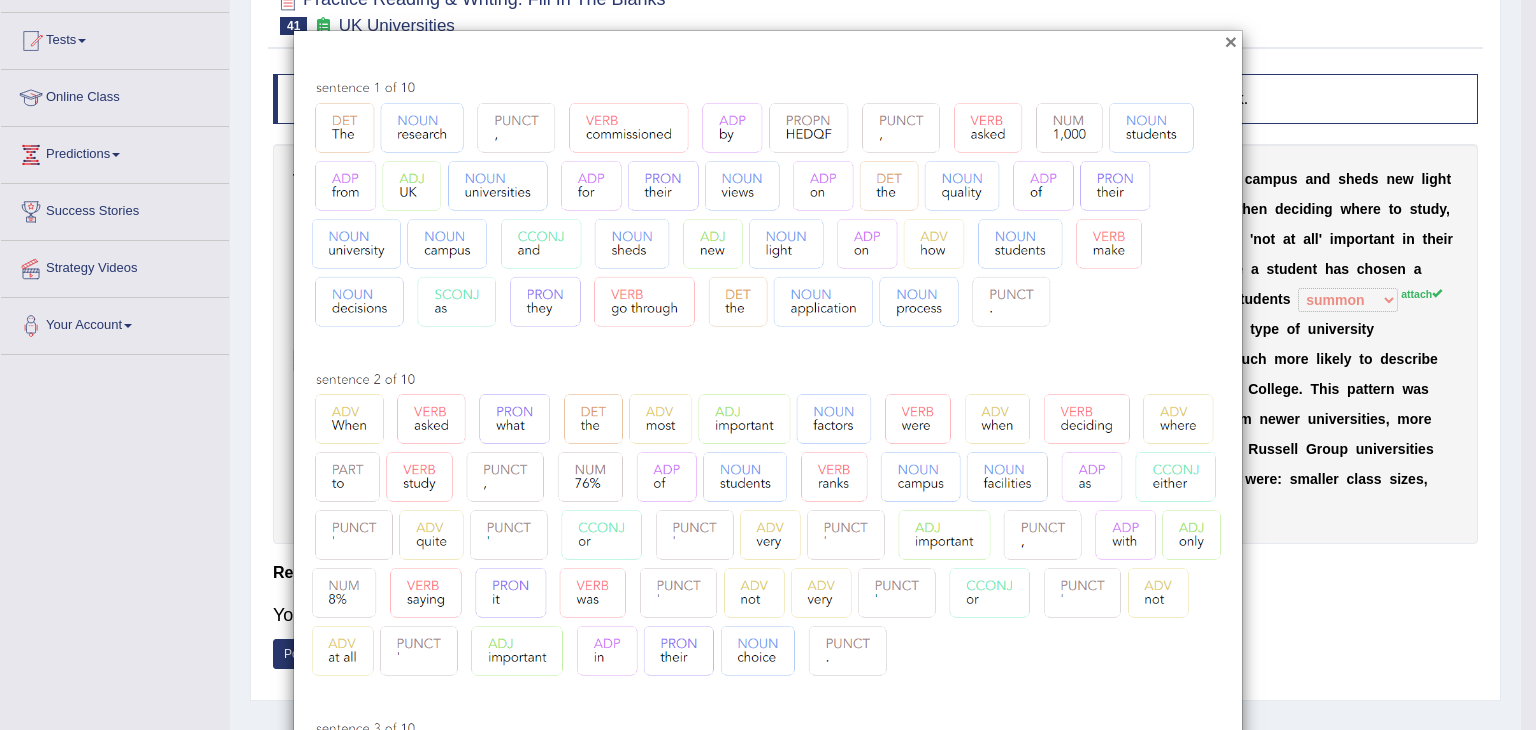 click on "×" at bounding box center (1231, 41) 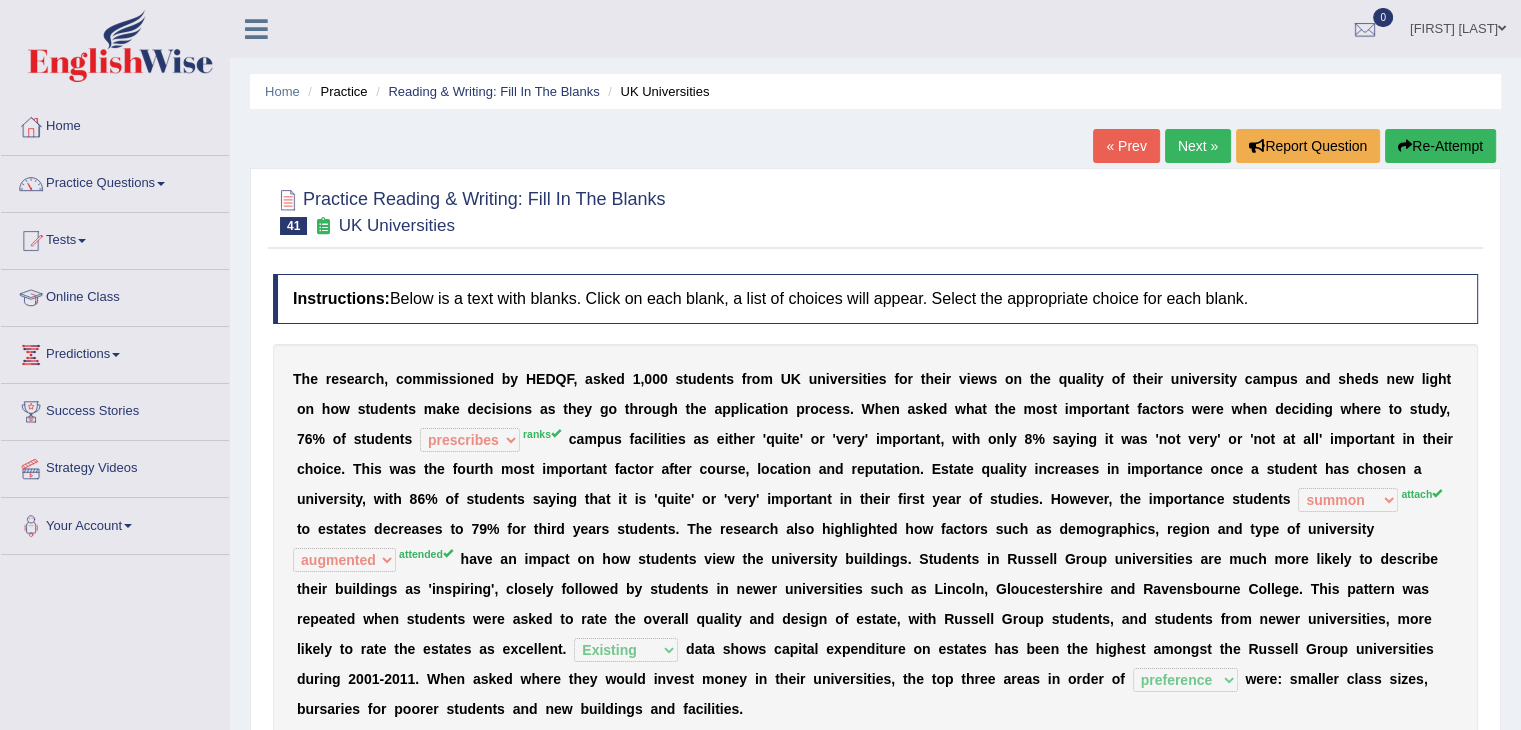 scroll, scrollTop: 0, scrollLeft: 0, axis: both 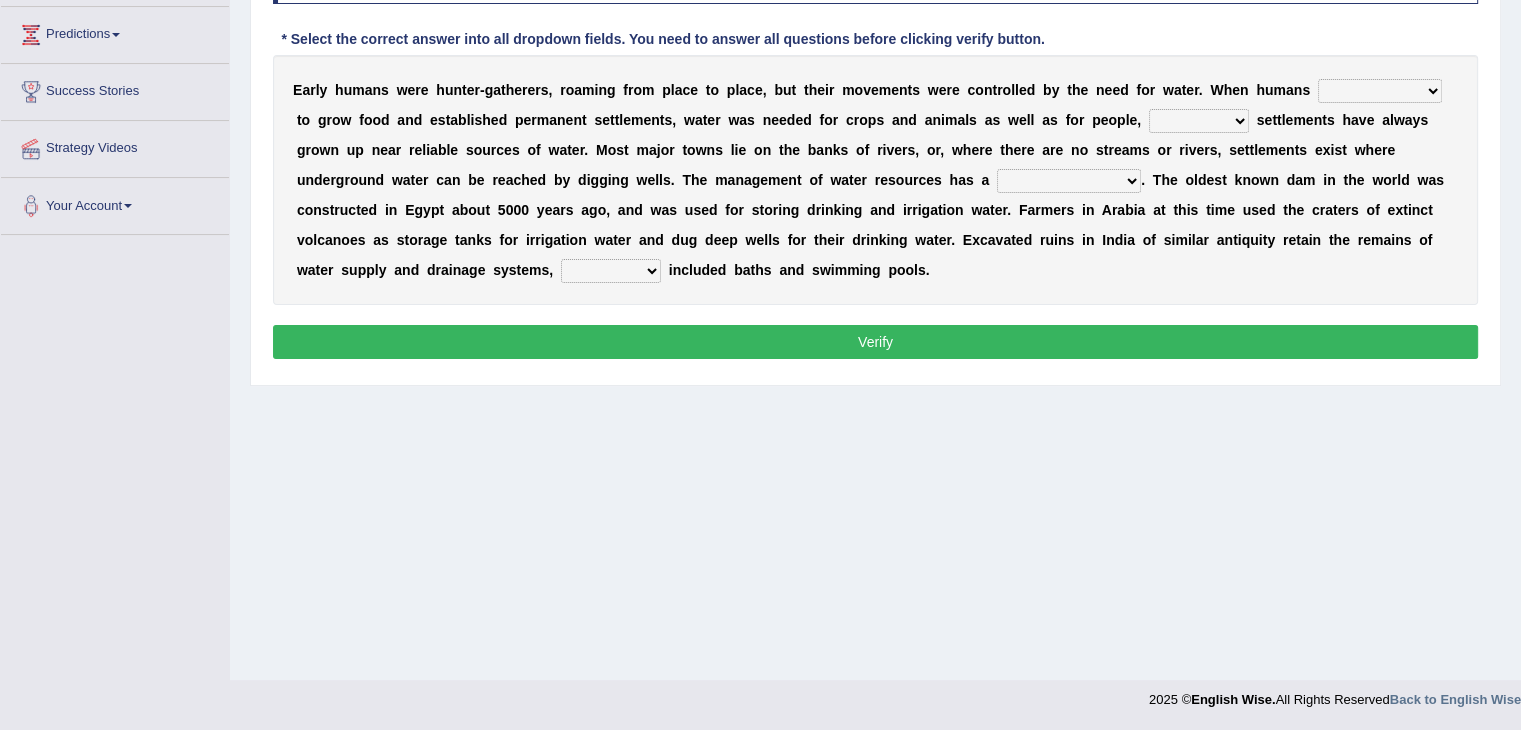 click on "start having started starting started" at bounding box center [1380, 91] 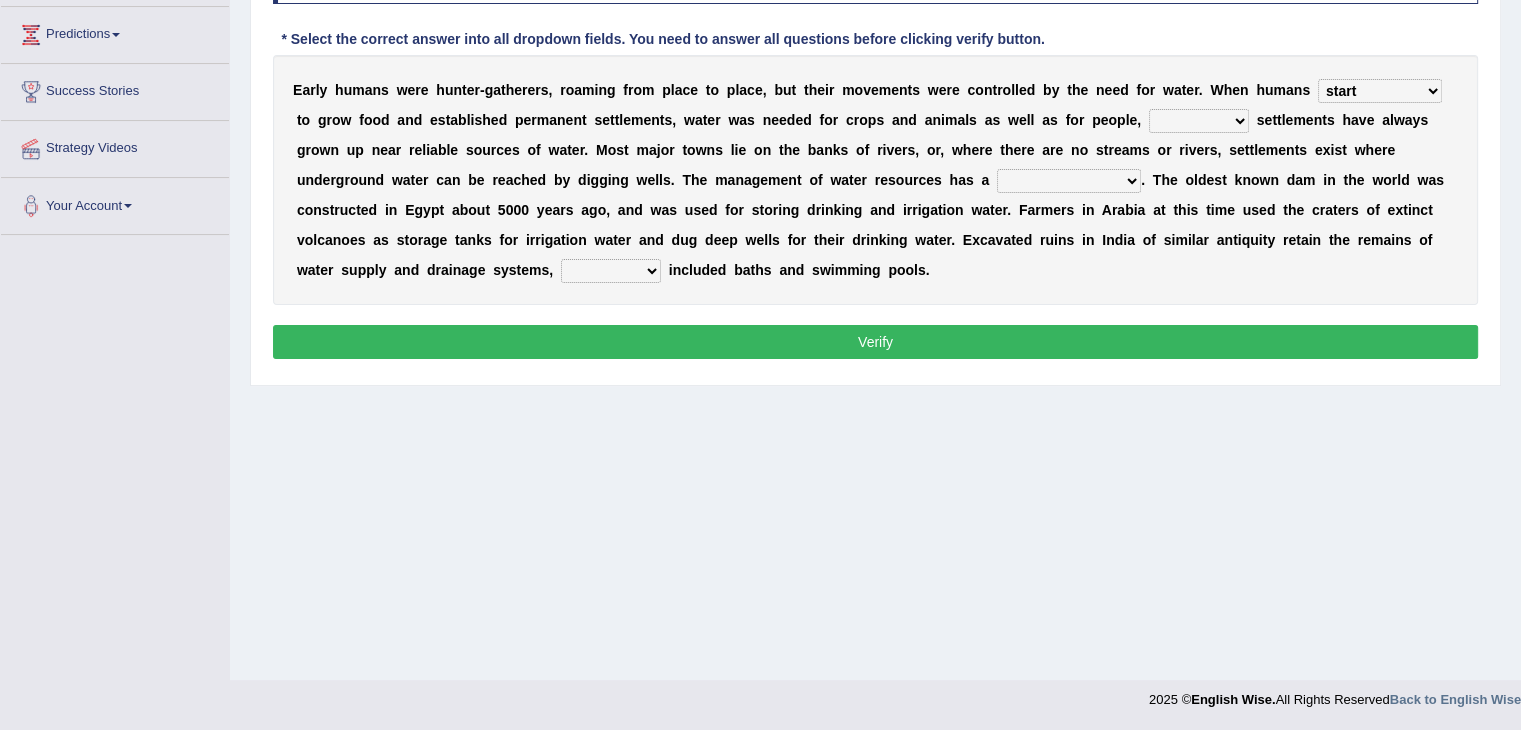 click on "start having started starting started" at bounding box center (1380, 91) 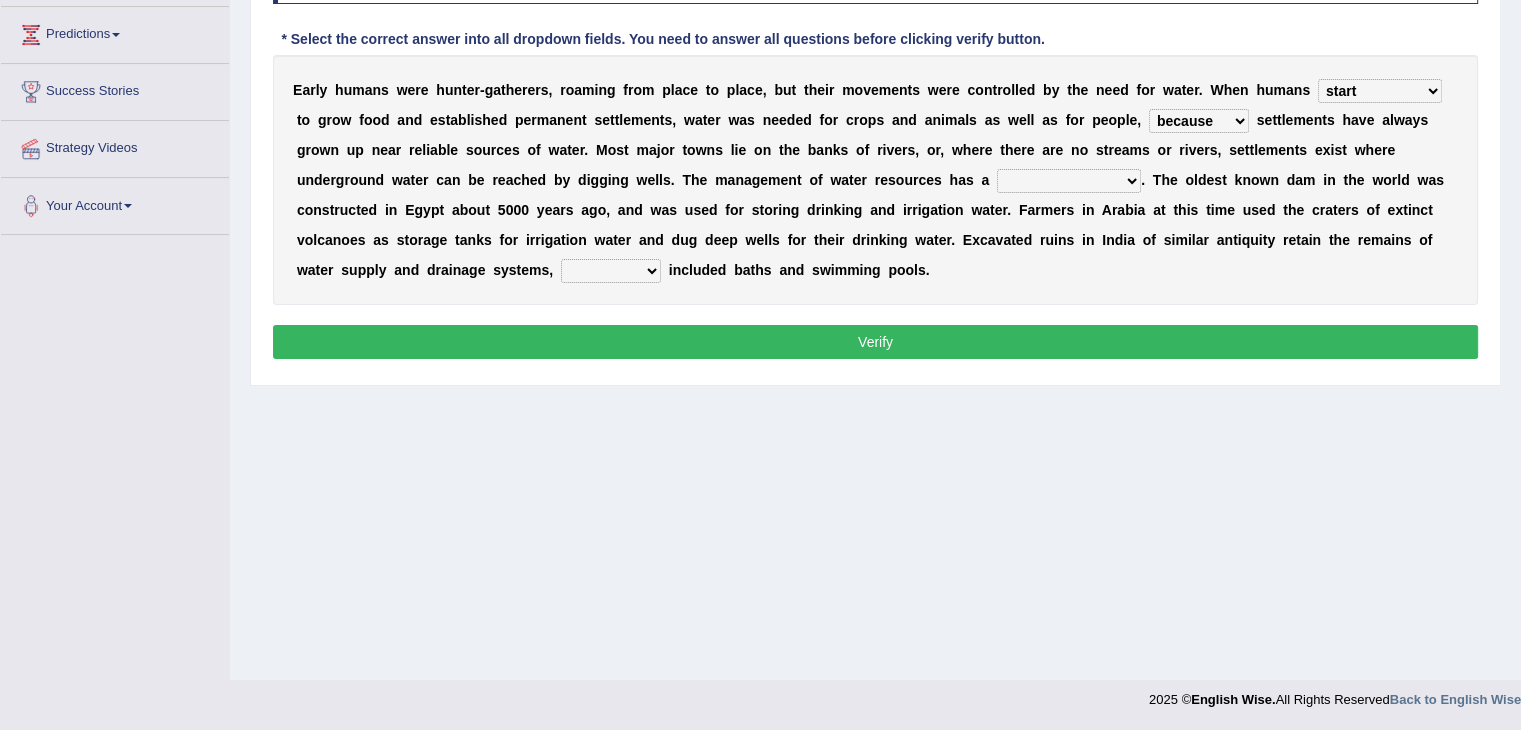 click on "meticulous study moderate change brief existence long history" at bounding box center (1069, 181) 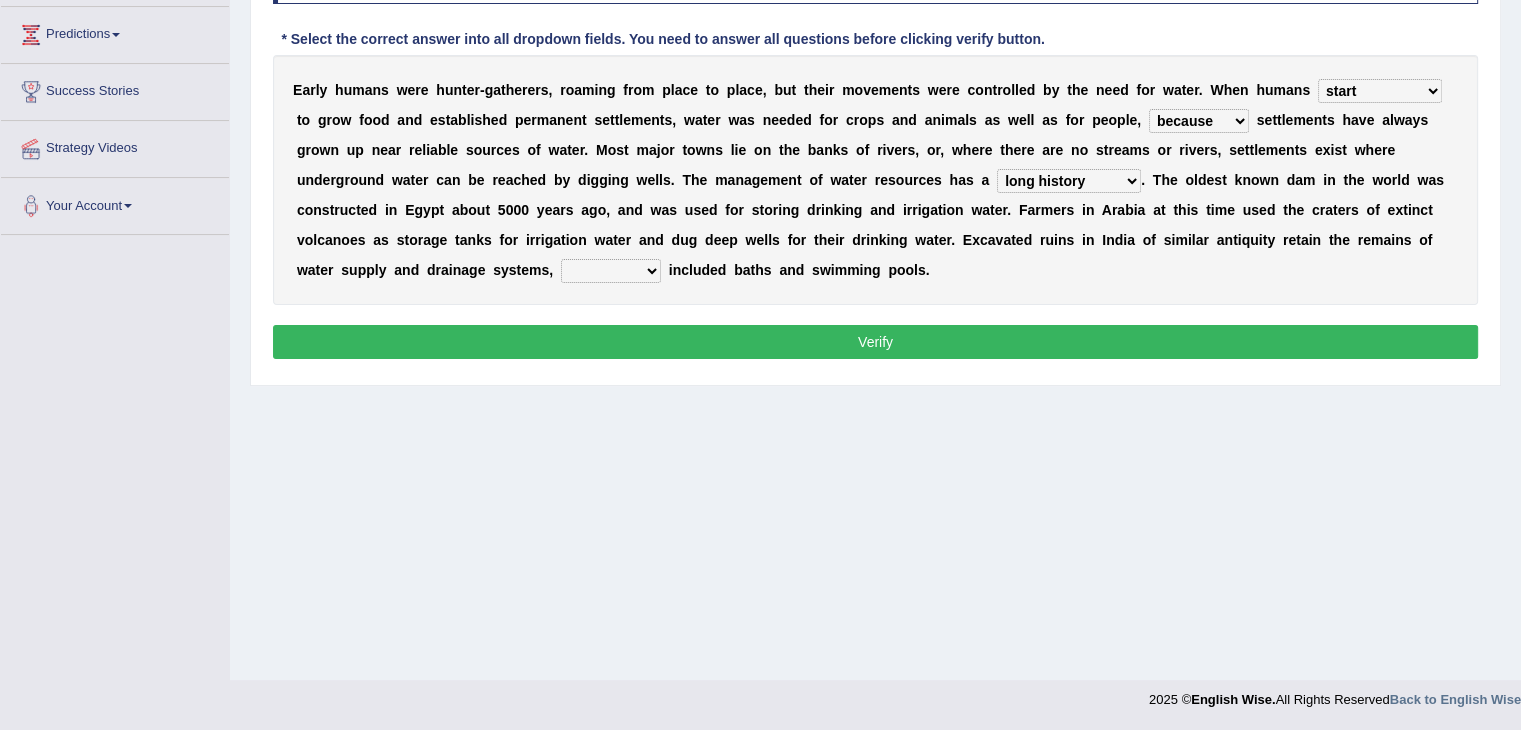 click on "meticulous study moderate change brief existence long history" at bounding box center (1069, 181) 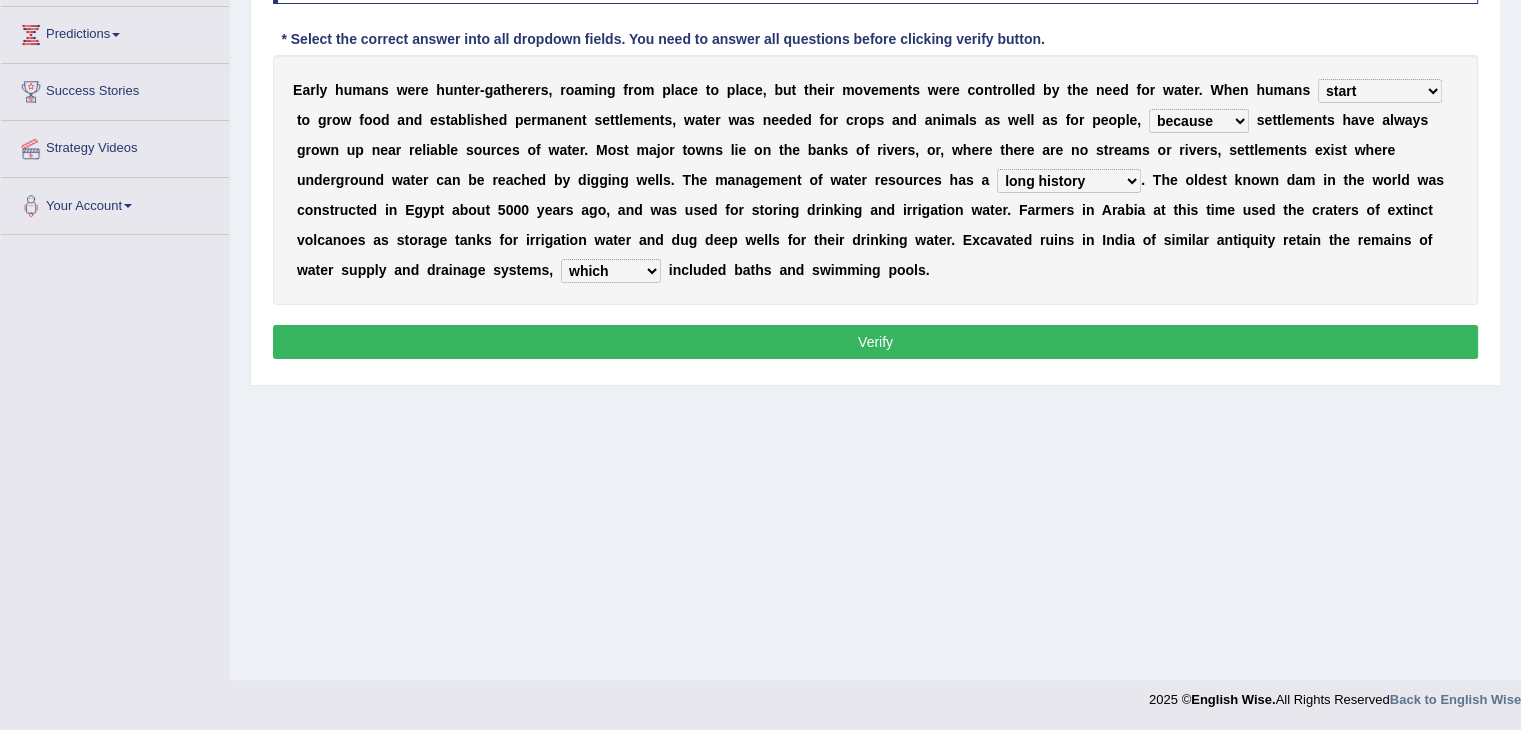 click on "as what which whatever" at bounding box center (611, 271) 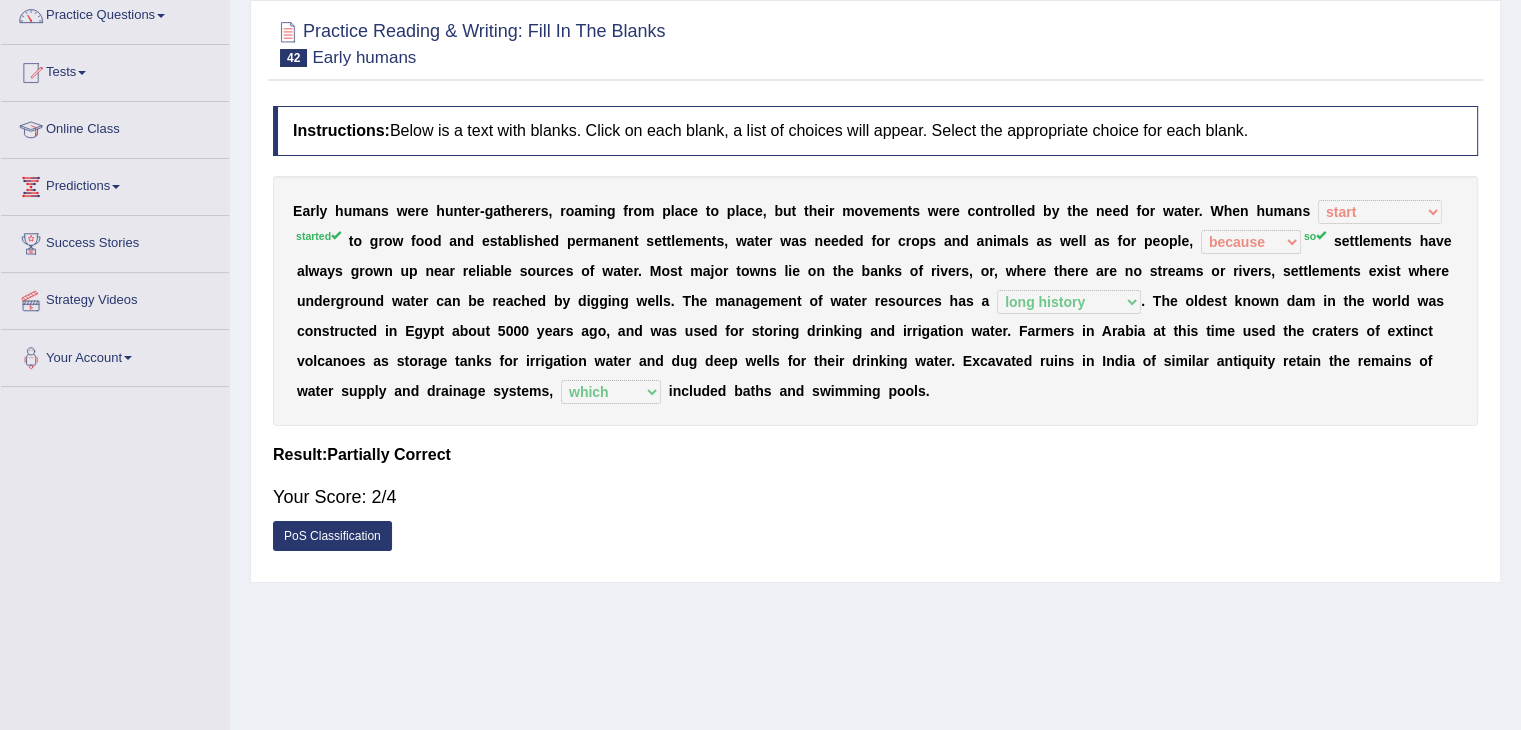 scroll, scrollTop: 120, scrollLeft: 0, axis: vertical 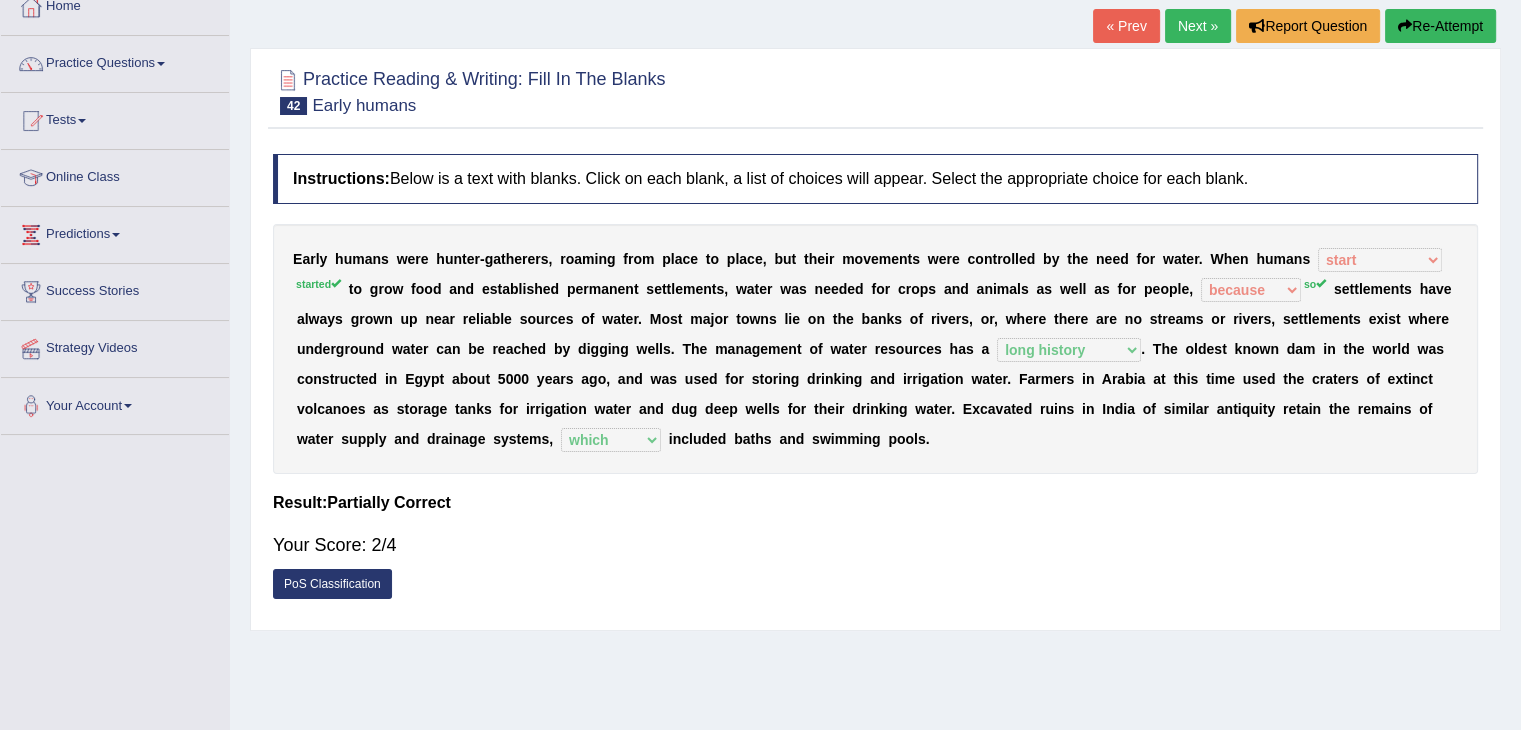 click on "PoS Classification" at bounding box center [332, 584] 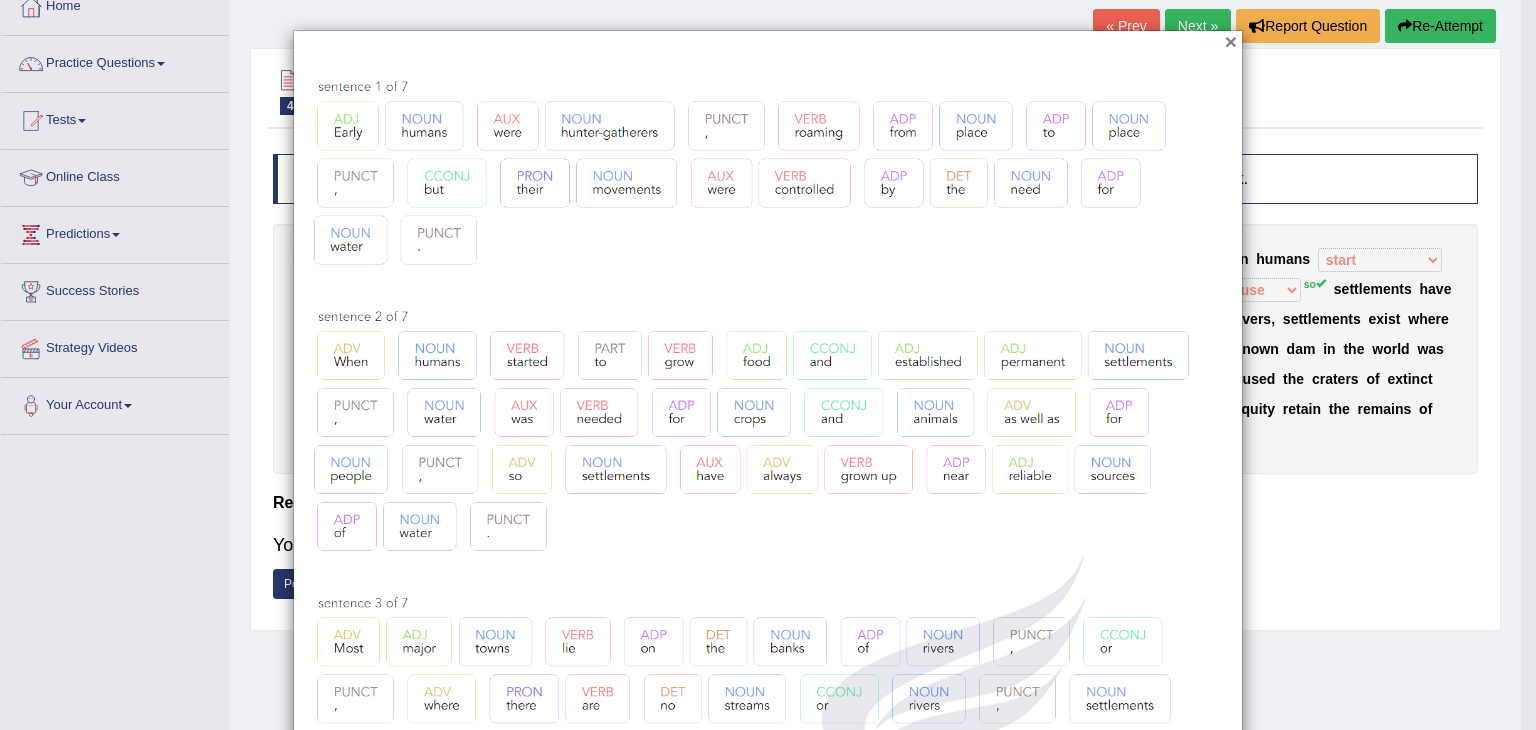 click on "×" at bounding box center [1231, 41] 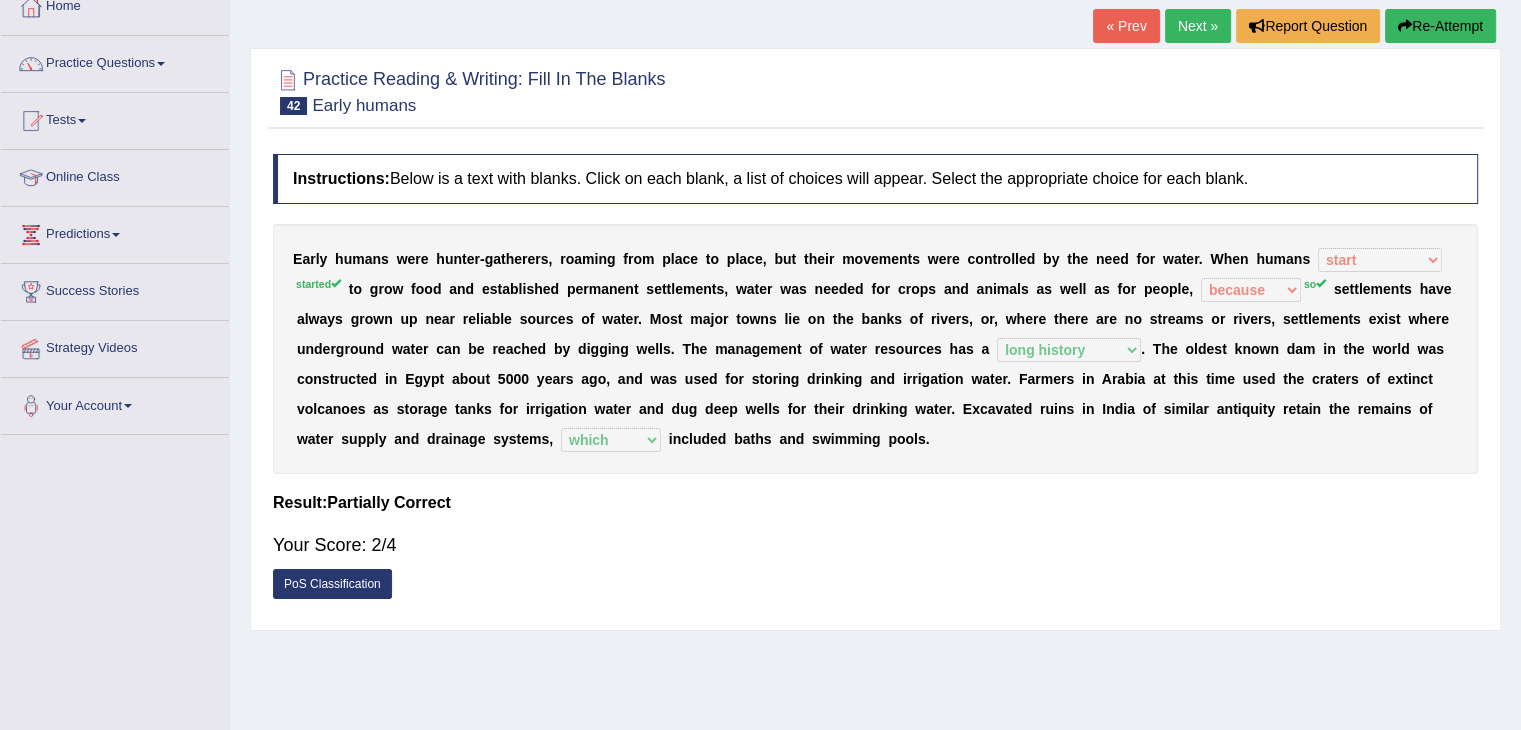 click on "PoS Classification" at bounding box center (332, 584) 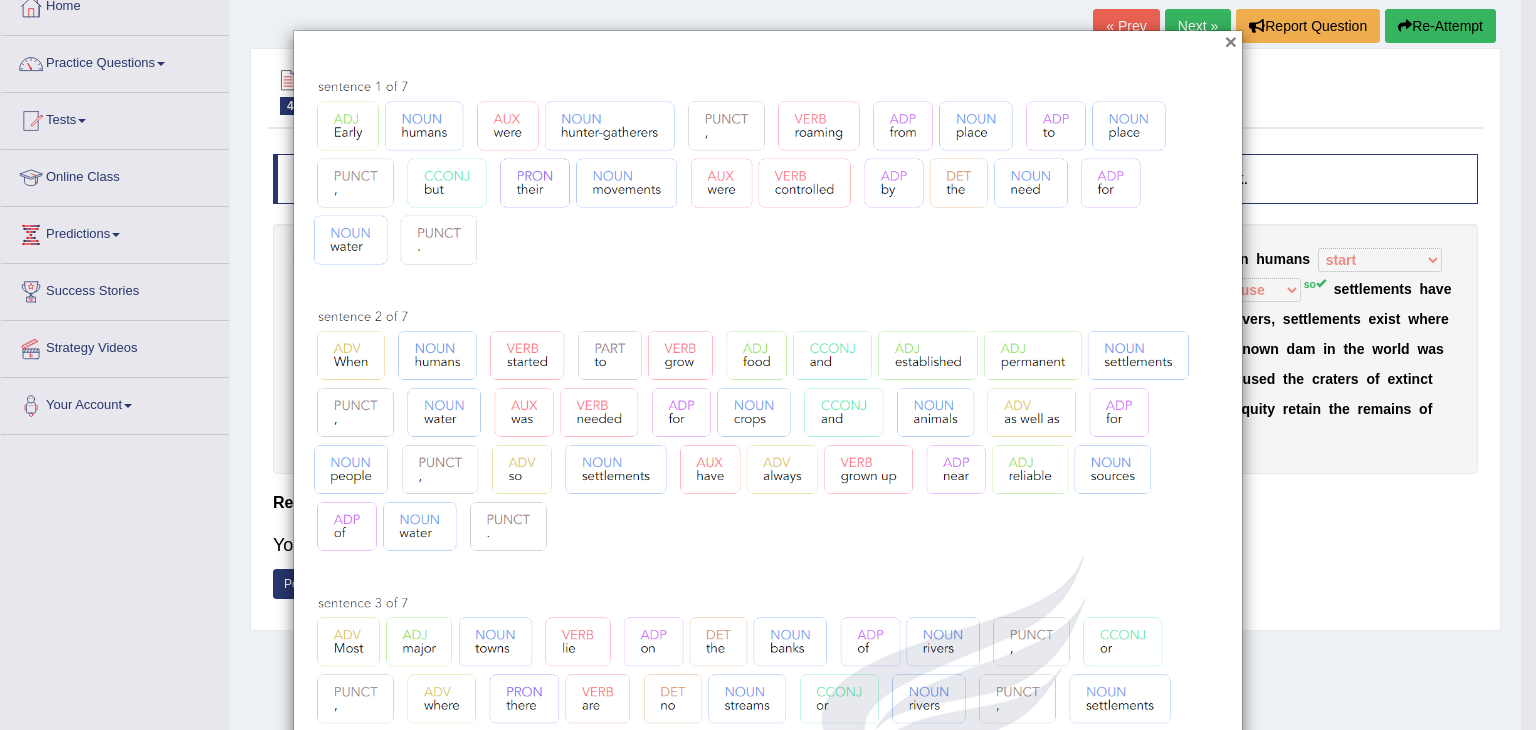 click on "×" at bounding box center (1231, 41) 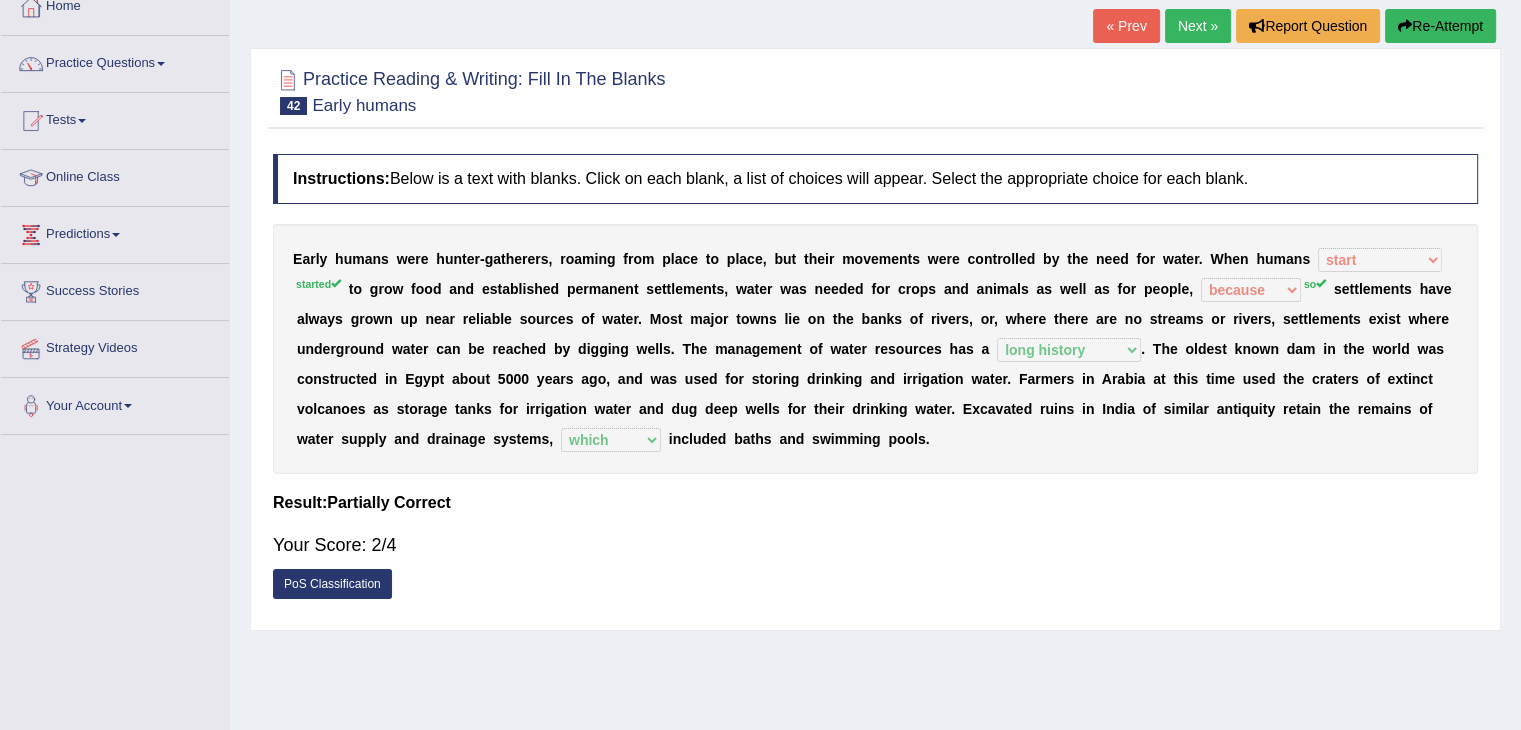 click on "Next »" at bounding box center [1198, 26] 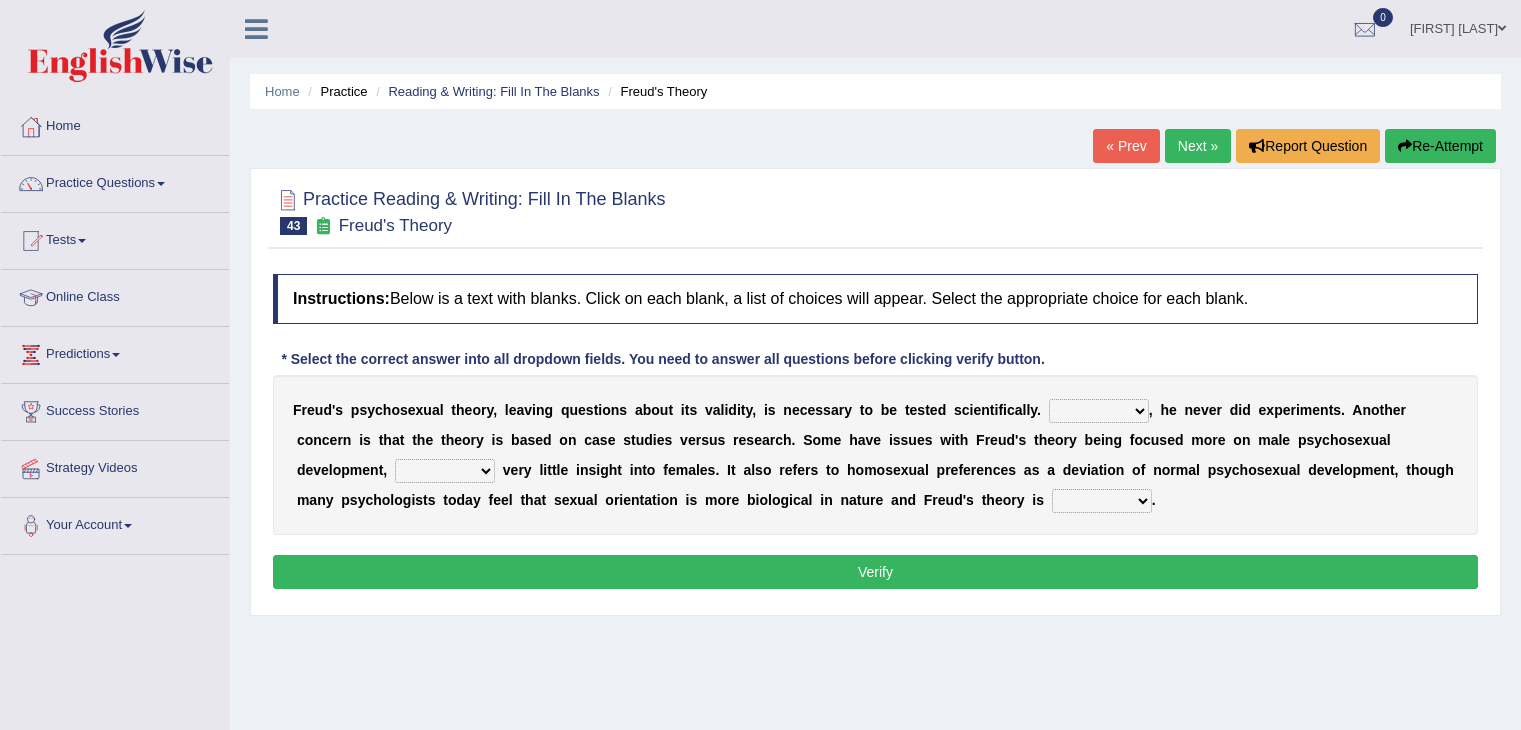 scroll, scrollTop: 0, scrollLeft: 0, axis: both 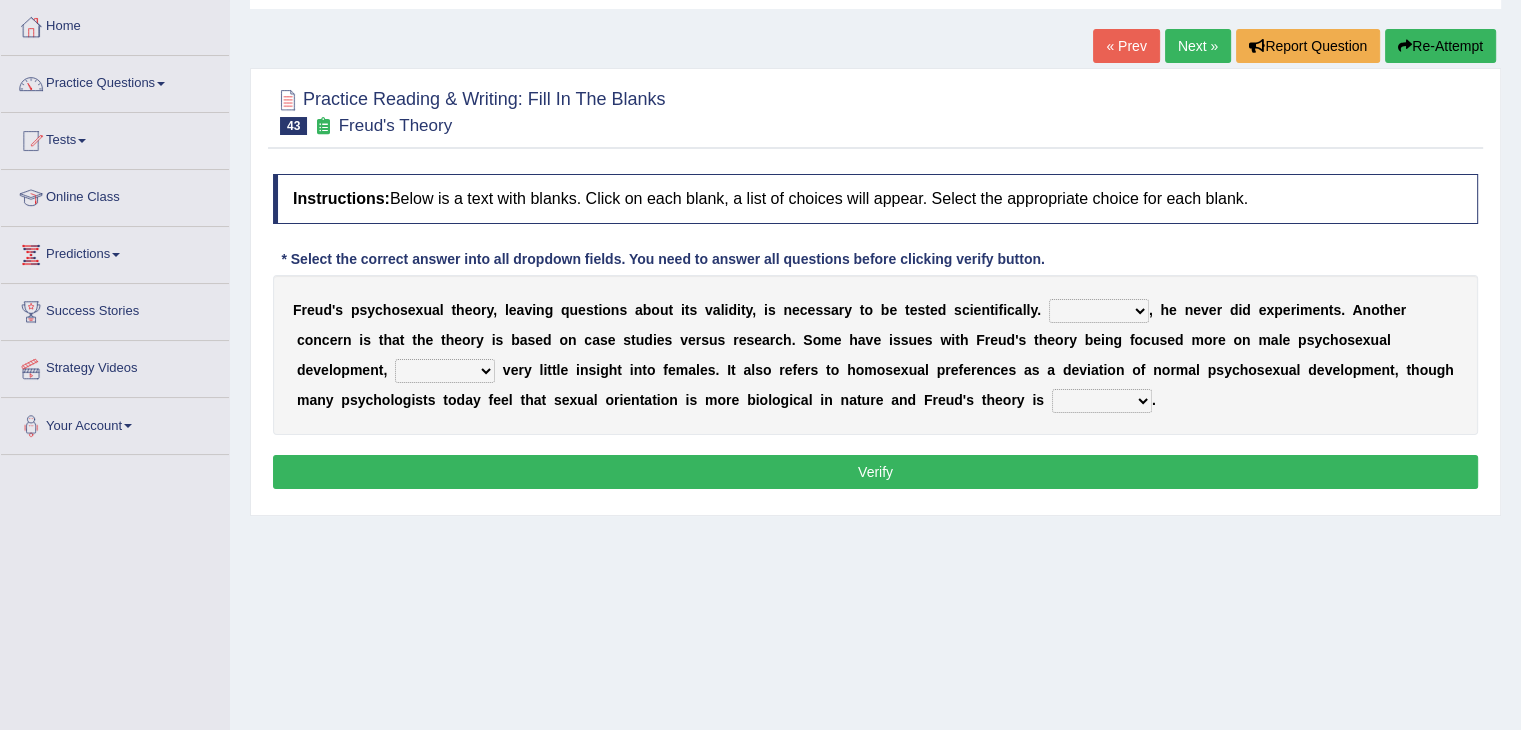 click on "Whatever Therefore However Besides" at bounding box center (1099, 311) 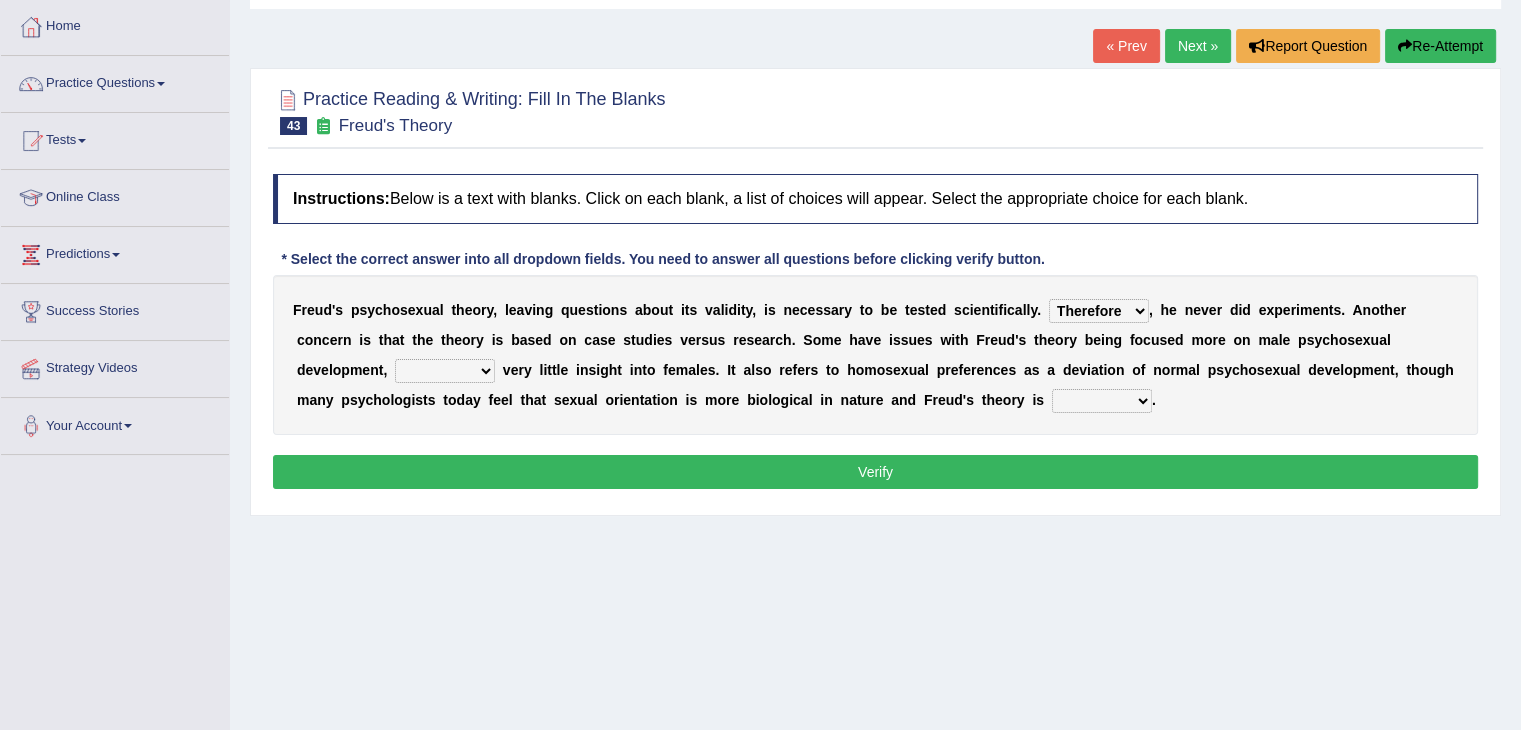 click on "offers offering offered offer" at bounding box center [445, 371] 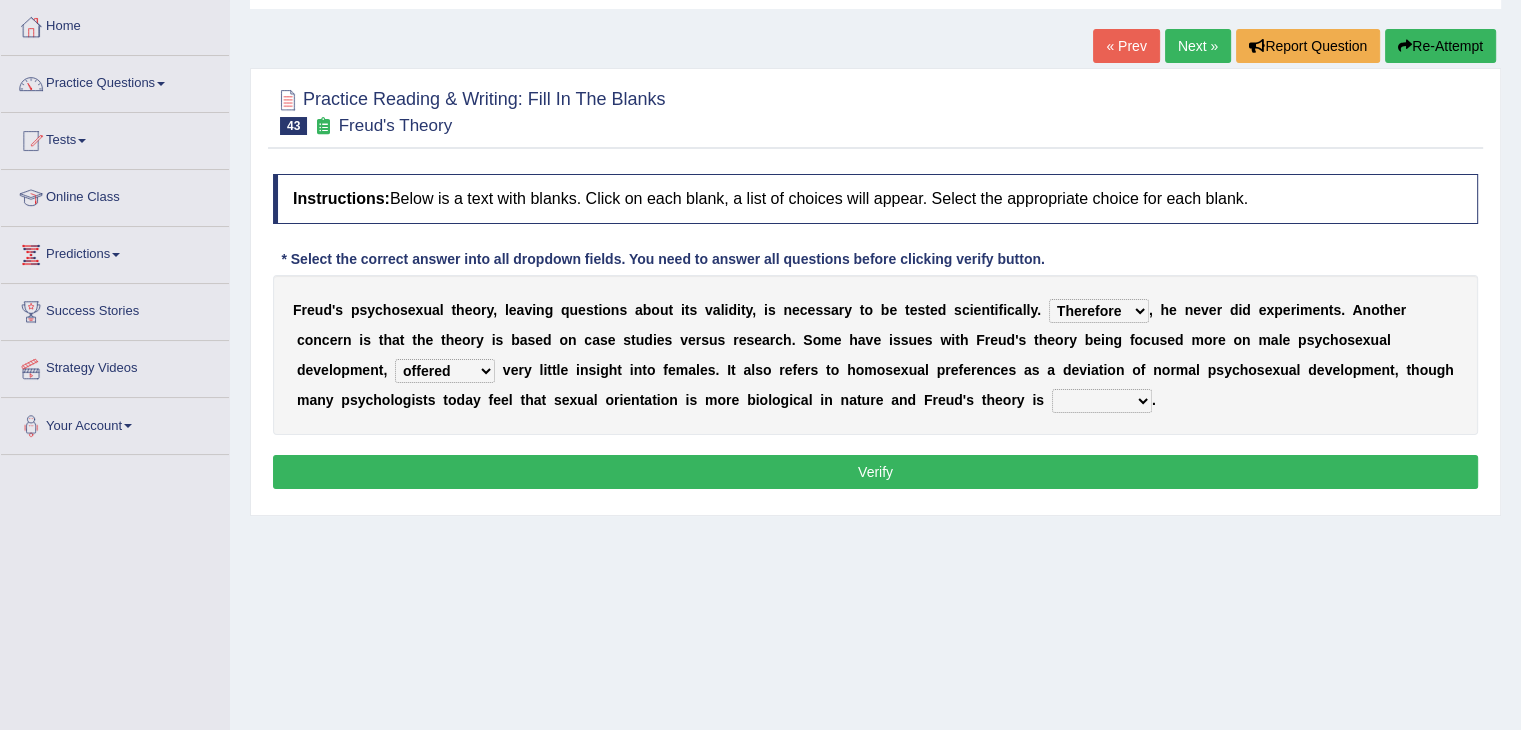 click on "offers offering offered offer" at bounding box center [445, 371] 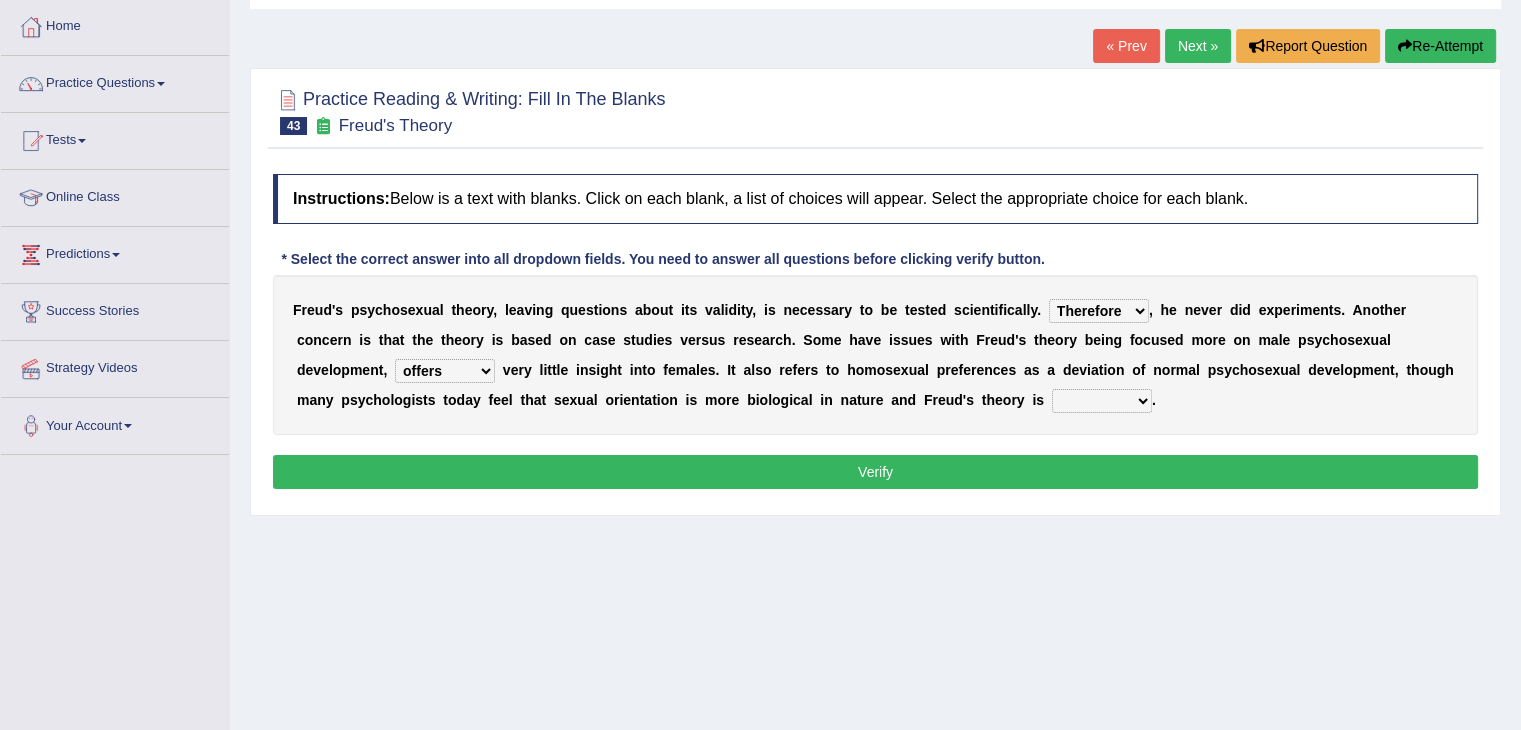 click on "offers offering offered offer" at bounding box center [445, 371] 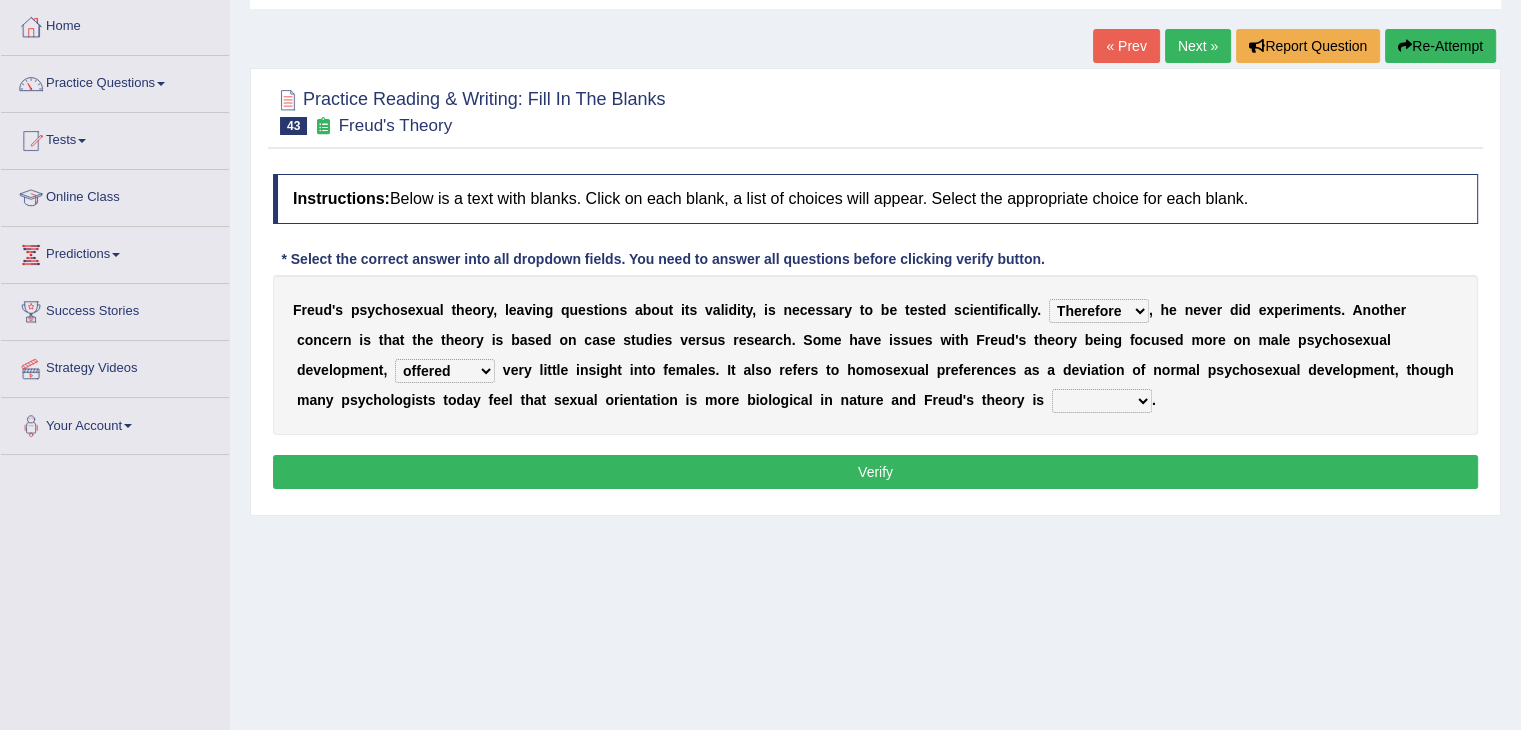 click on "offers offering offered offer" at bounding box center (445, 371) 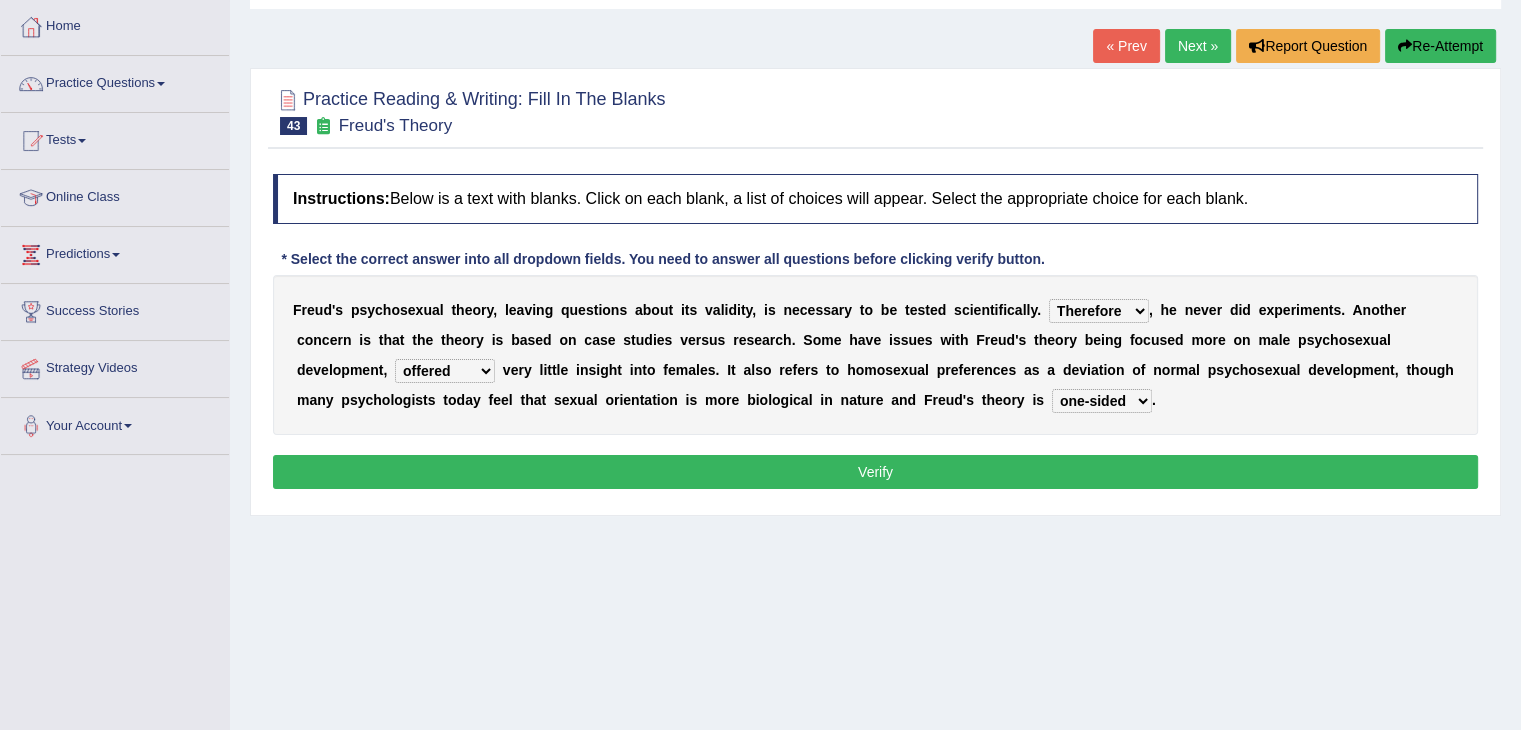 click on "Verify" at bounding box center (875, 472) 